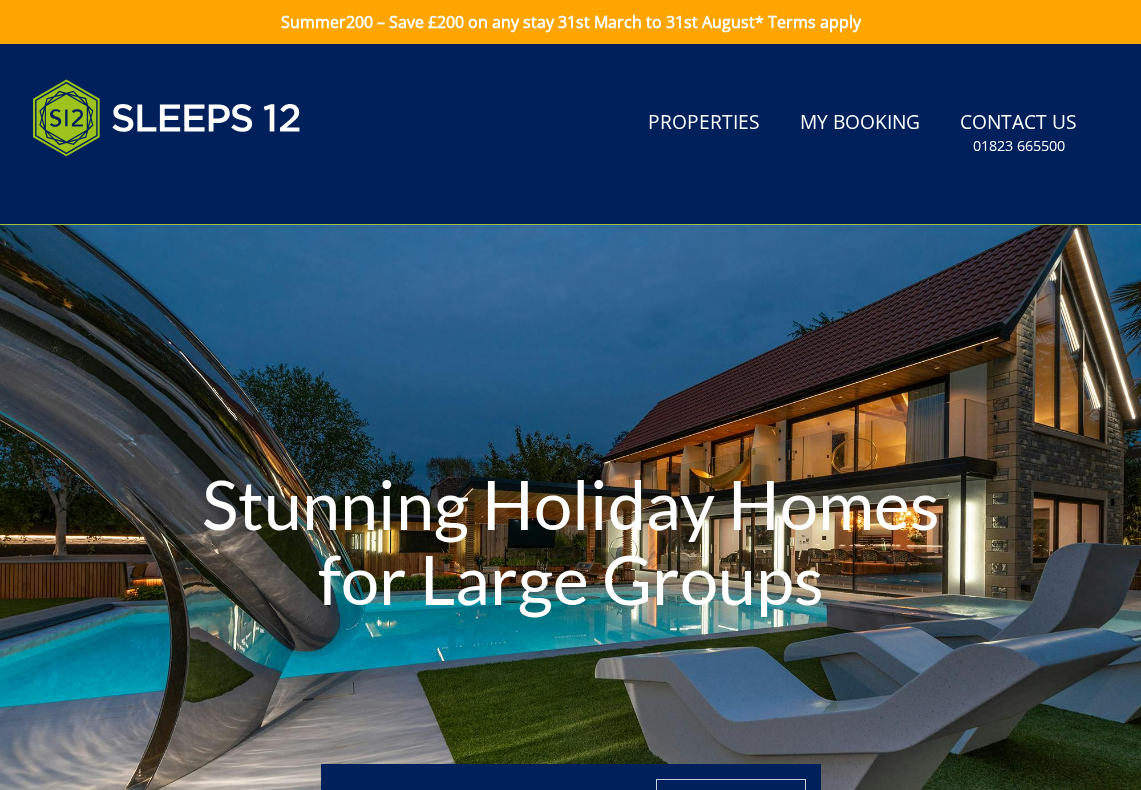 scroll, scrollTop: 0, scrollLeft: 0, axis: both 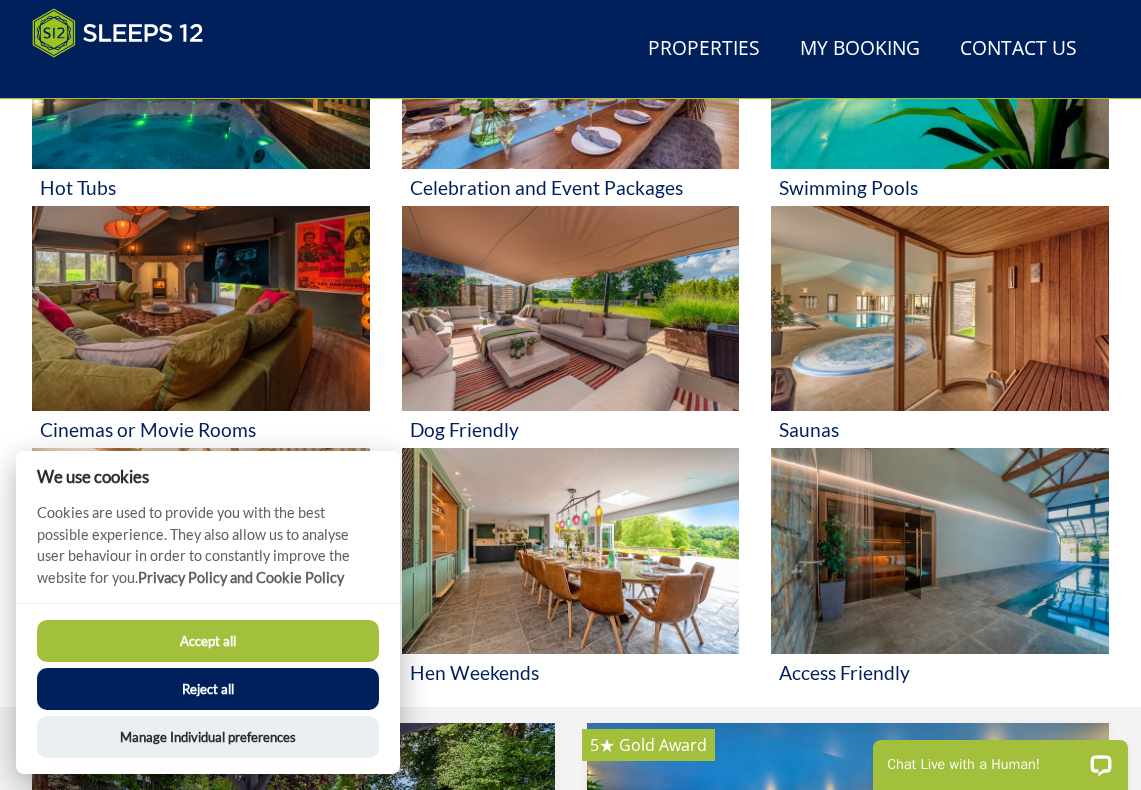 click on "Accept all" at bounding box center (208, 641) 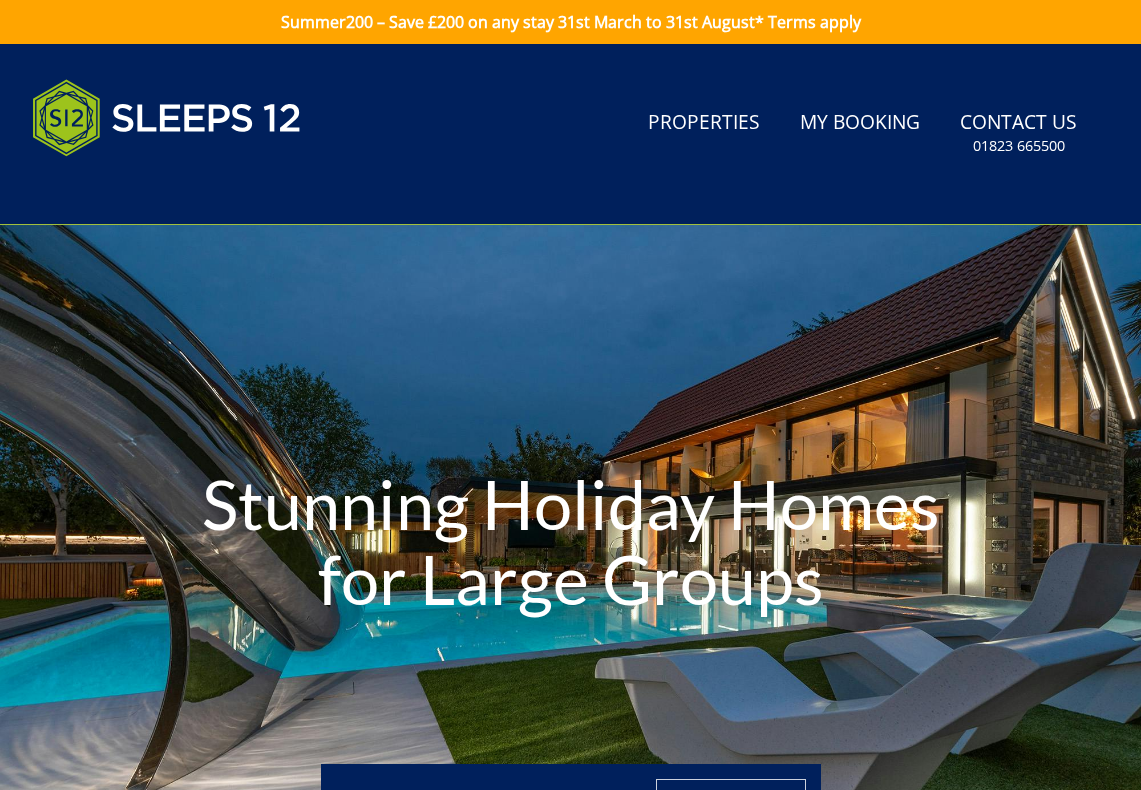 scroll, scrollTop: 0, scrollLeft: 0, axis: both 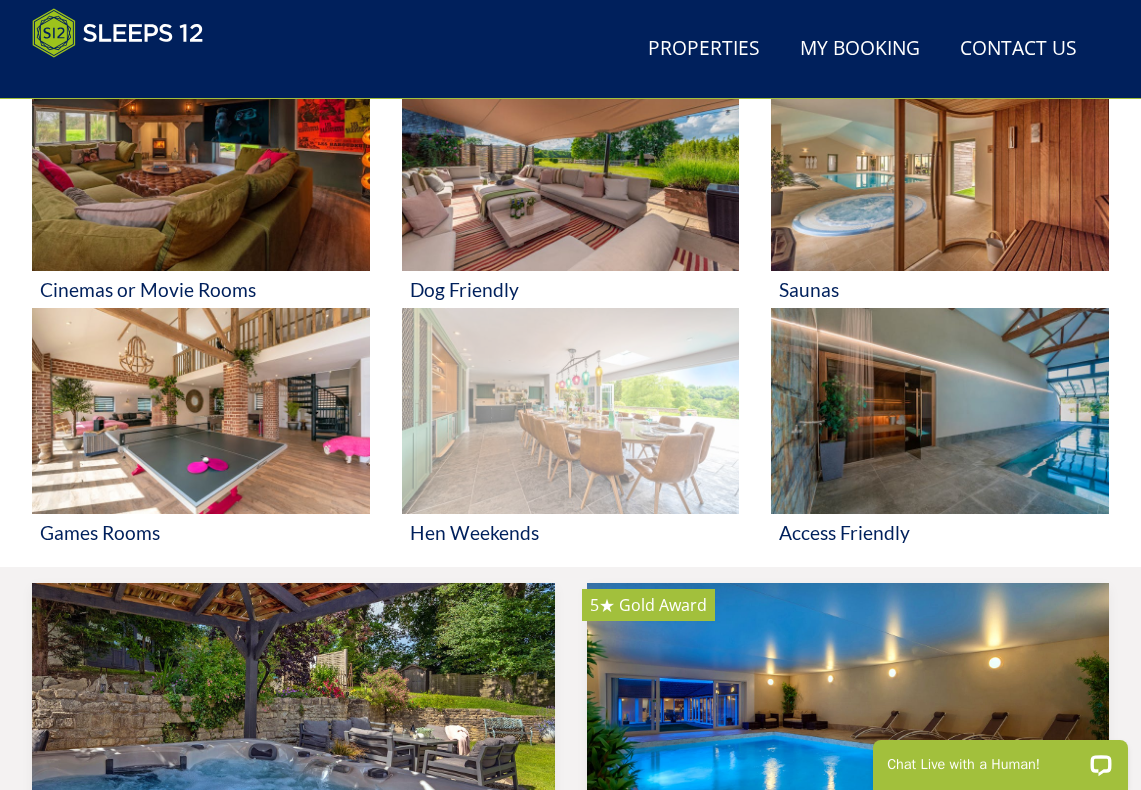 click at bounding box center [571, 411] 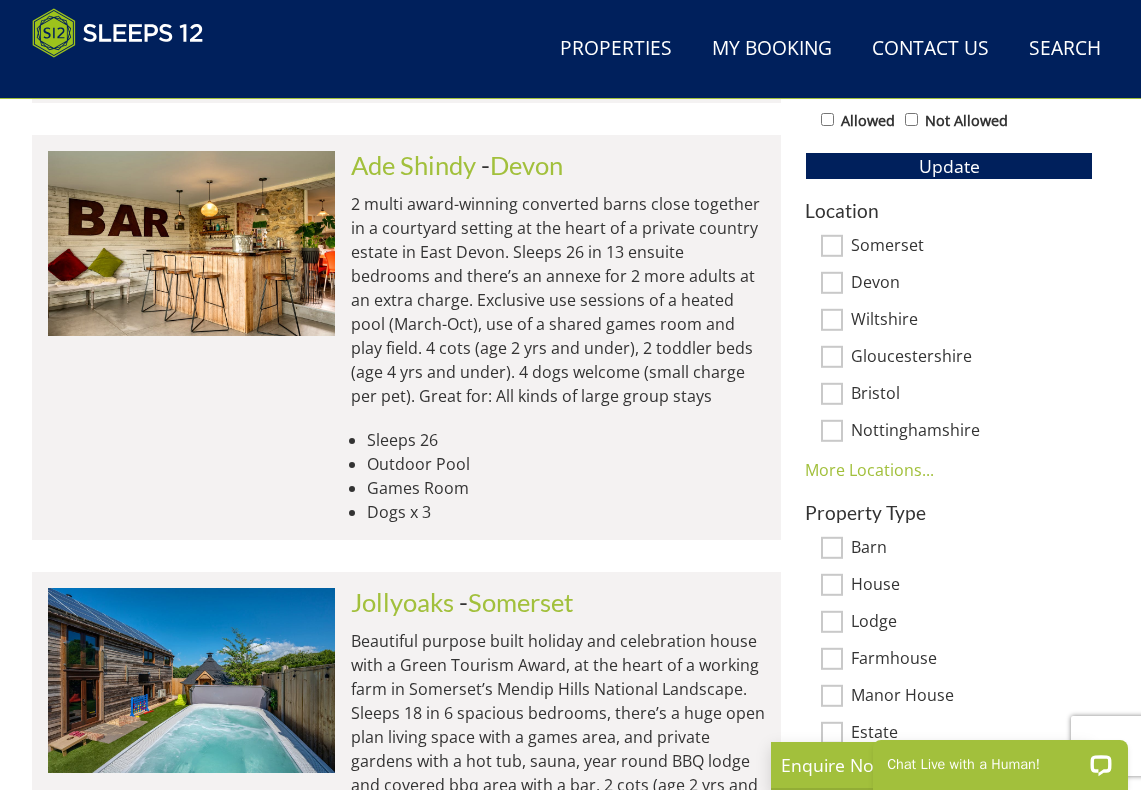 scroll, scrollTop: 1152, scrollLeft: 0, axis: vertical 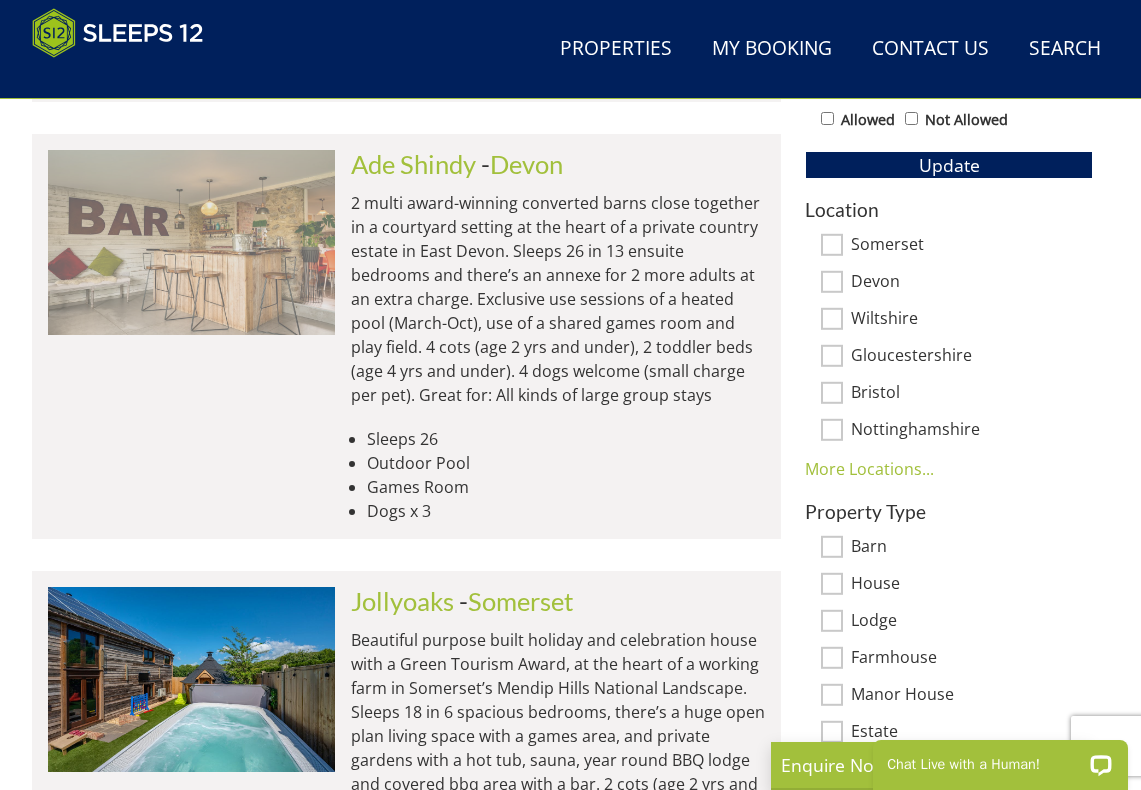 click at bounding box center (191, 242) 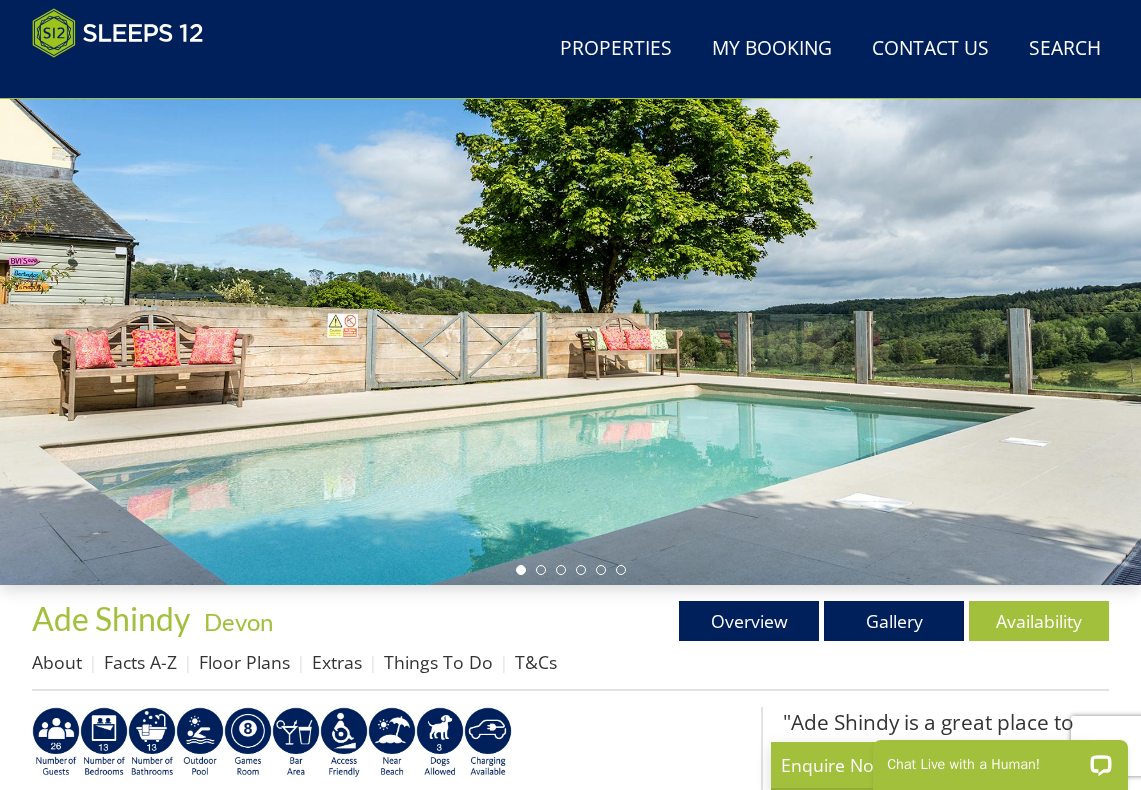scroll, scrollTop: 204, scrollLeft: 0, axis: vertical 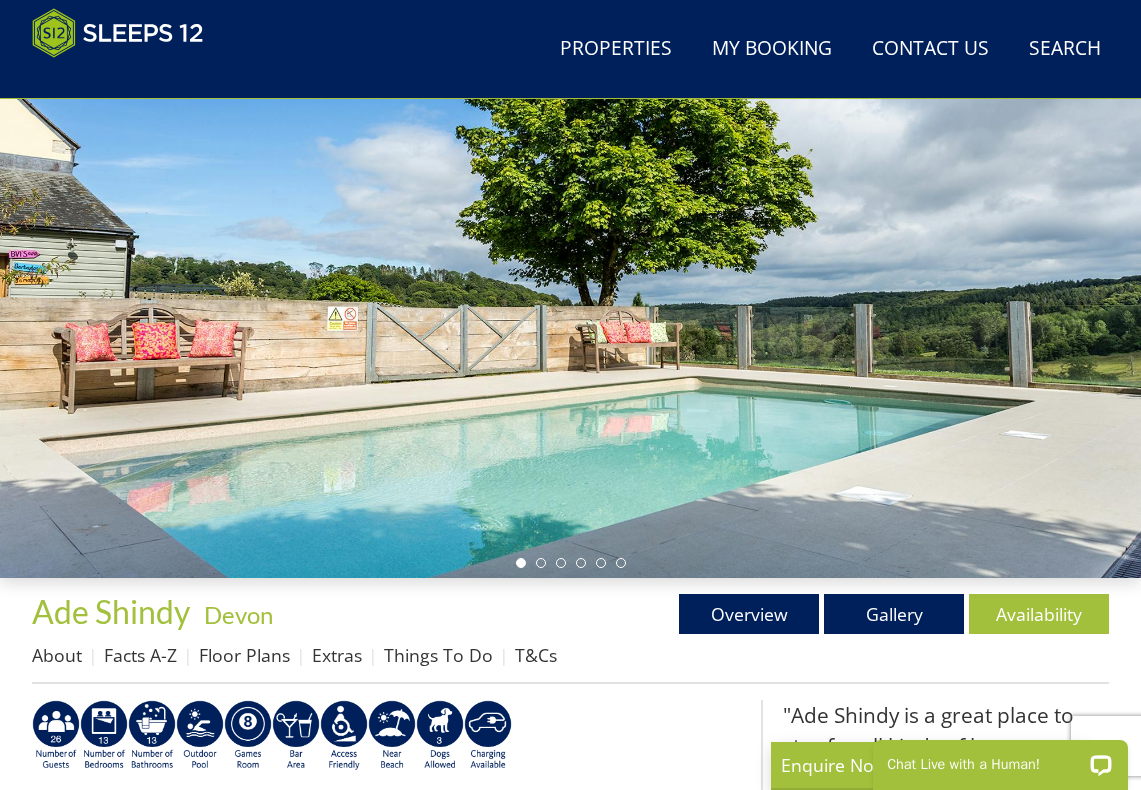 click at bounding box center [570, 258] 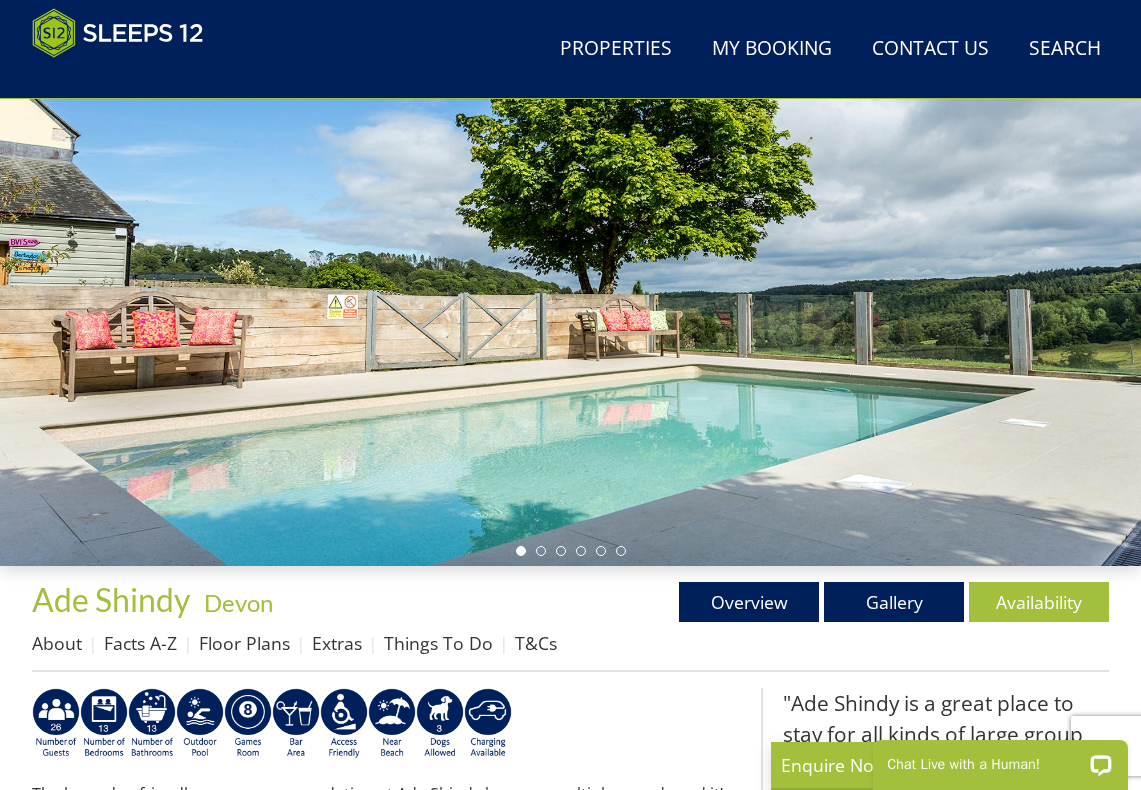 scroll, scrollTop: 218, scrollLeft: 0, axis: vertical 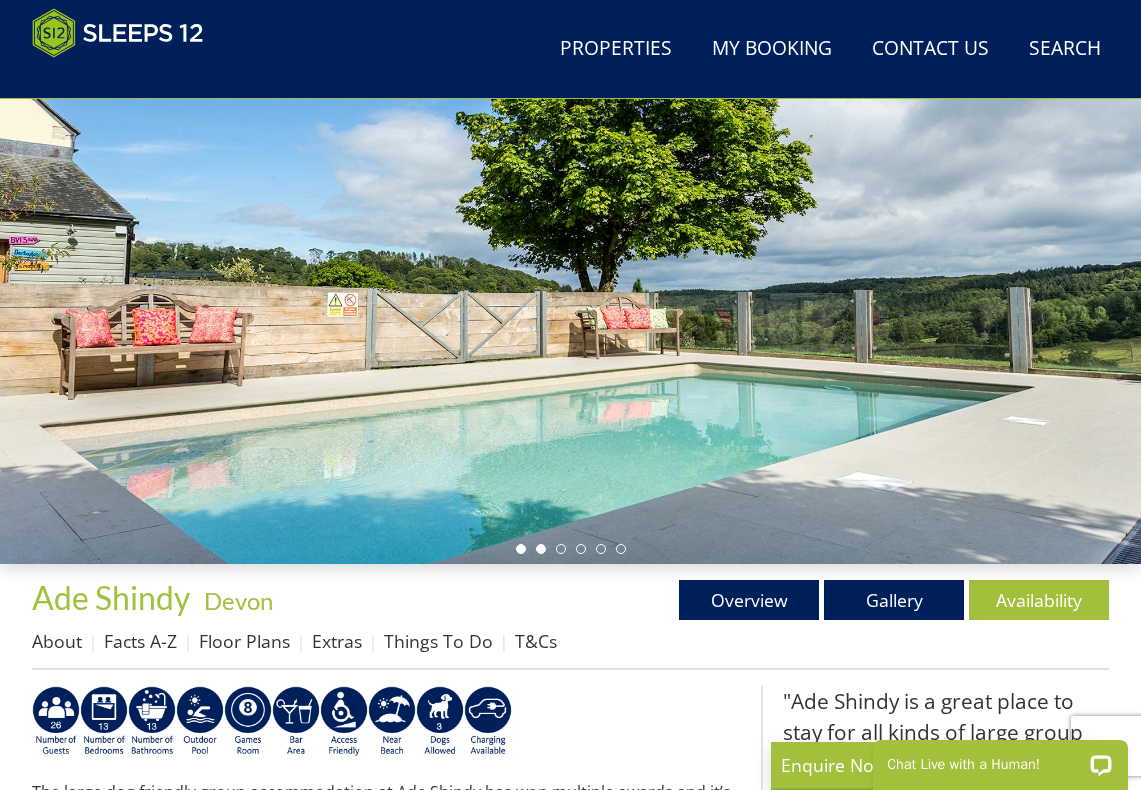 click at bounding box center (541, 549) 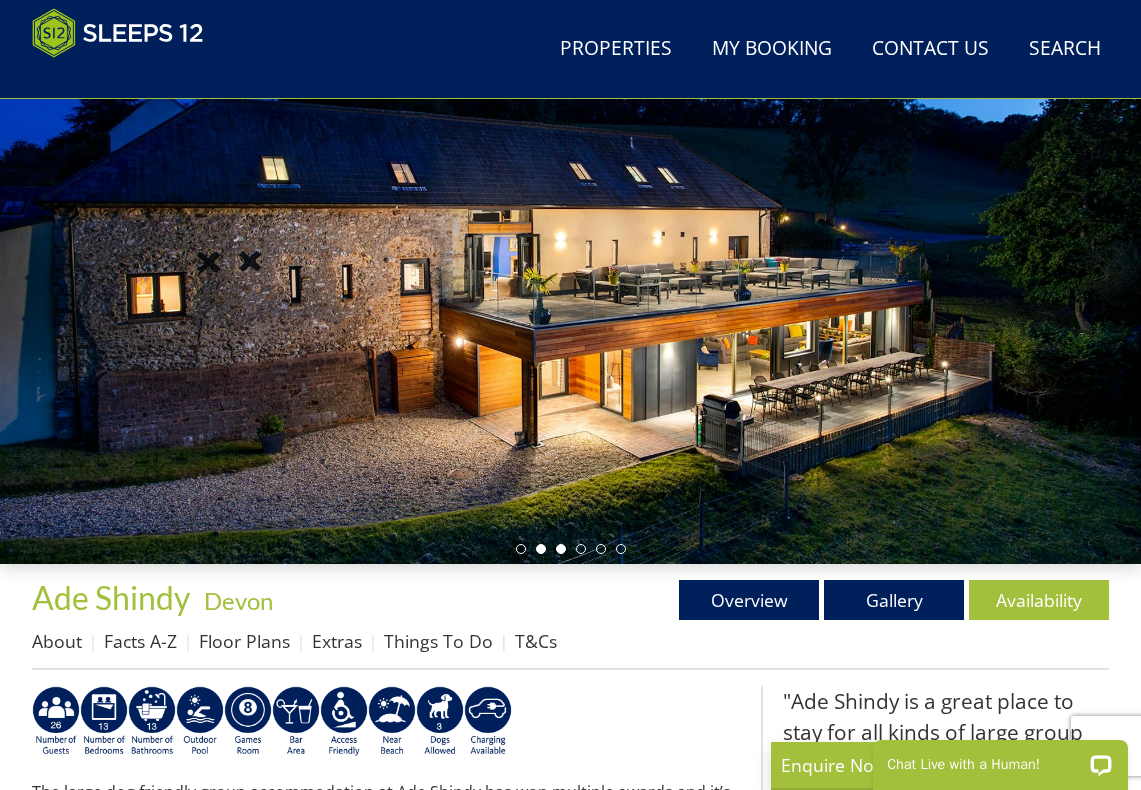 click at bounding box center [561, 549] 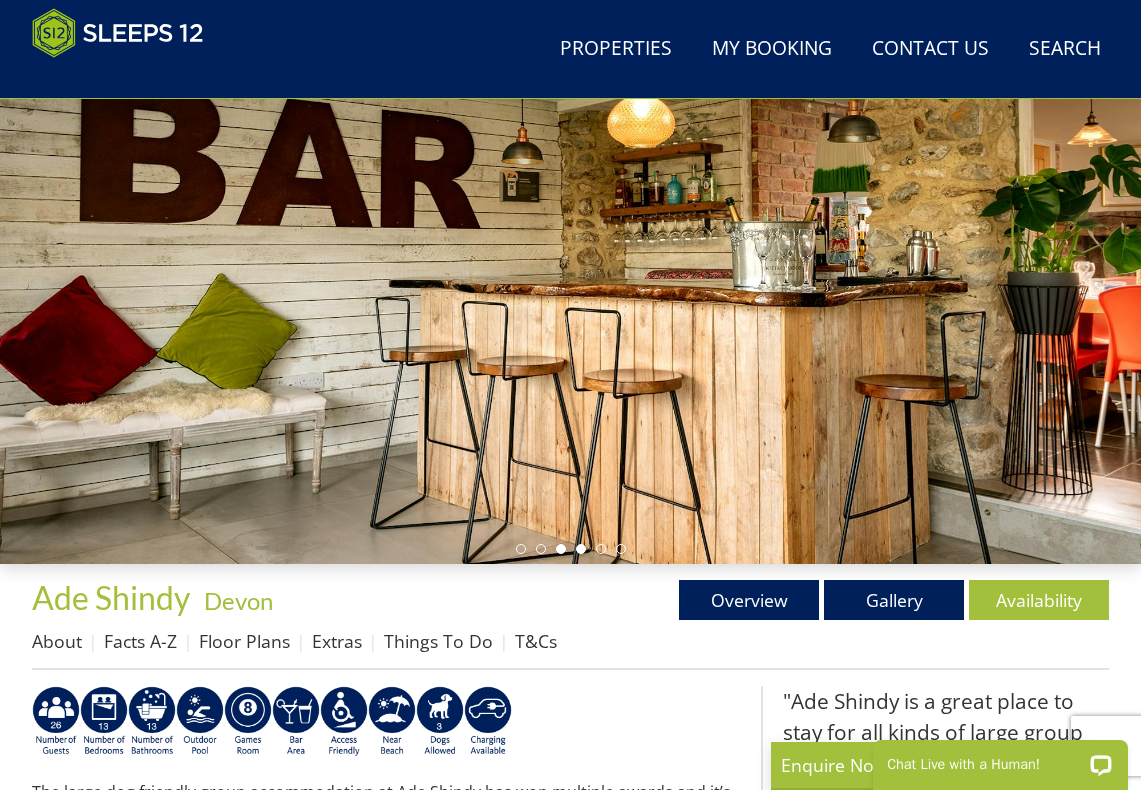click at bounding box center (581, 549) 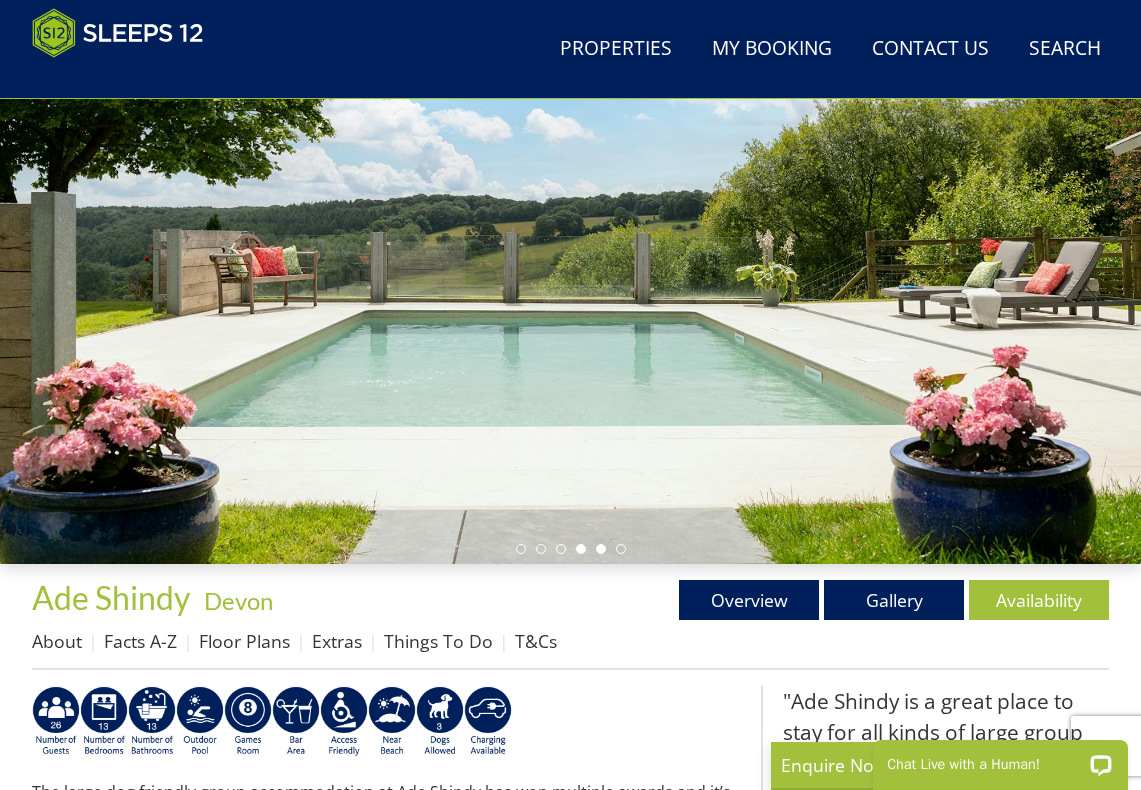 click at bounding box center [601, 549] 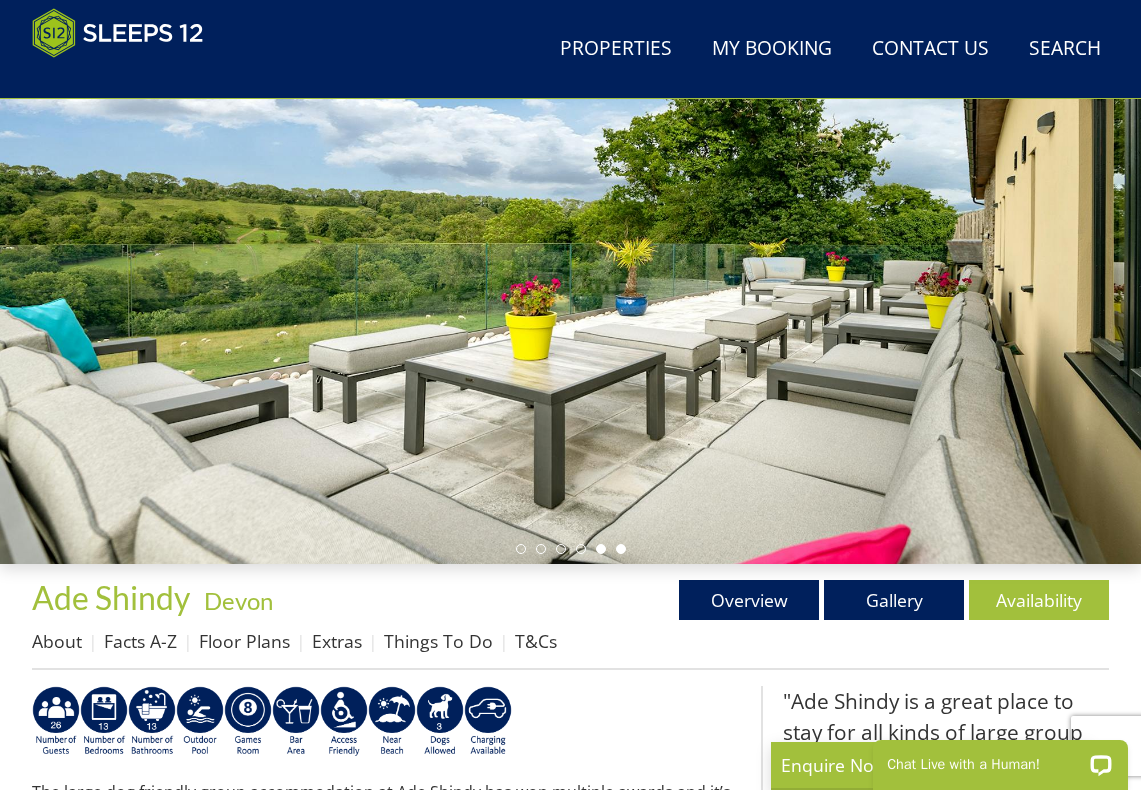 click at bounding box center [621, 549] 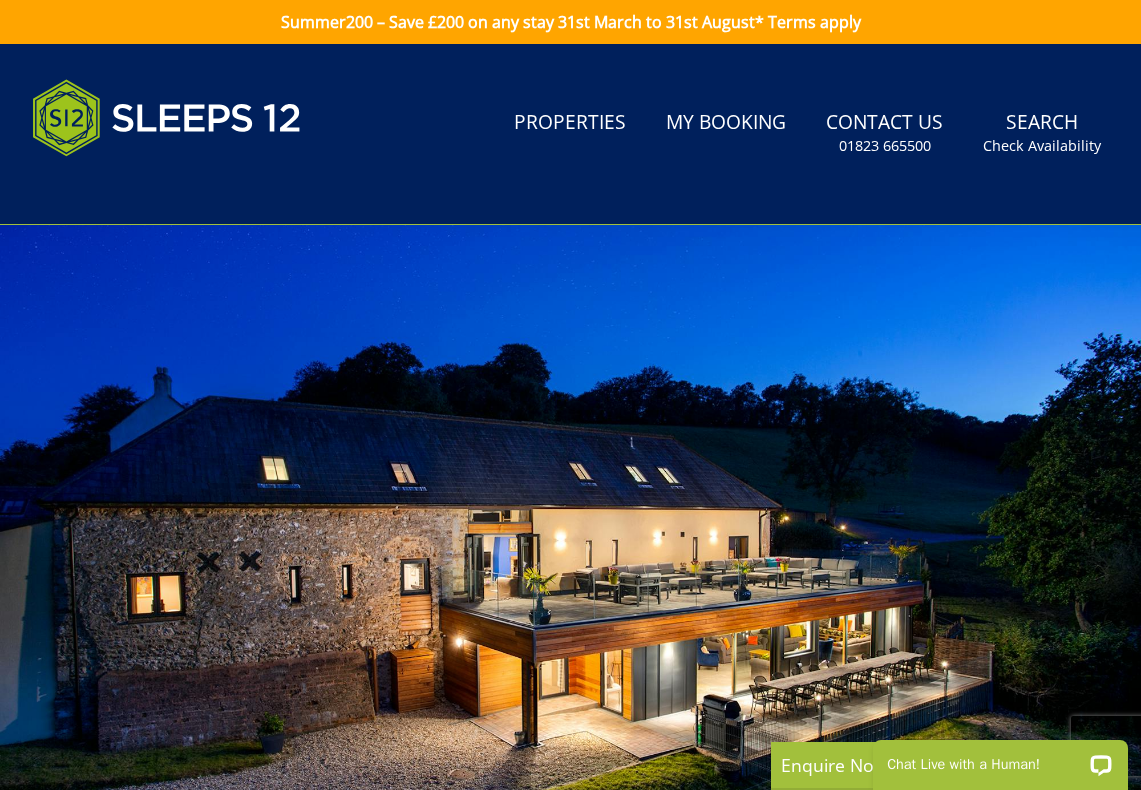 scroll, scrollTop: 0, scrollLeft: 0, axis: both 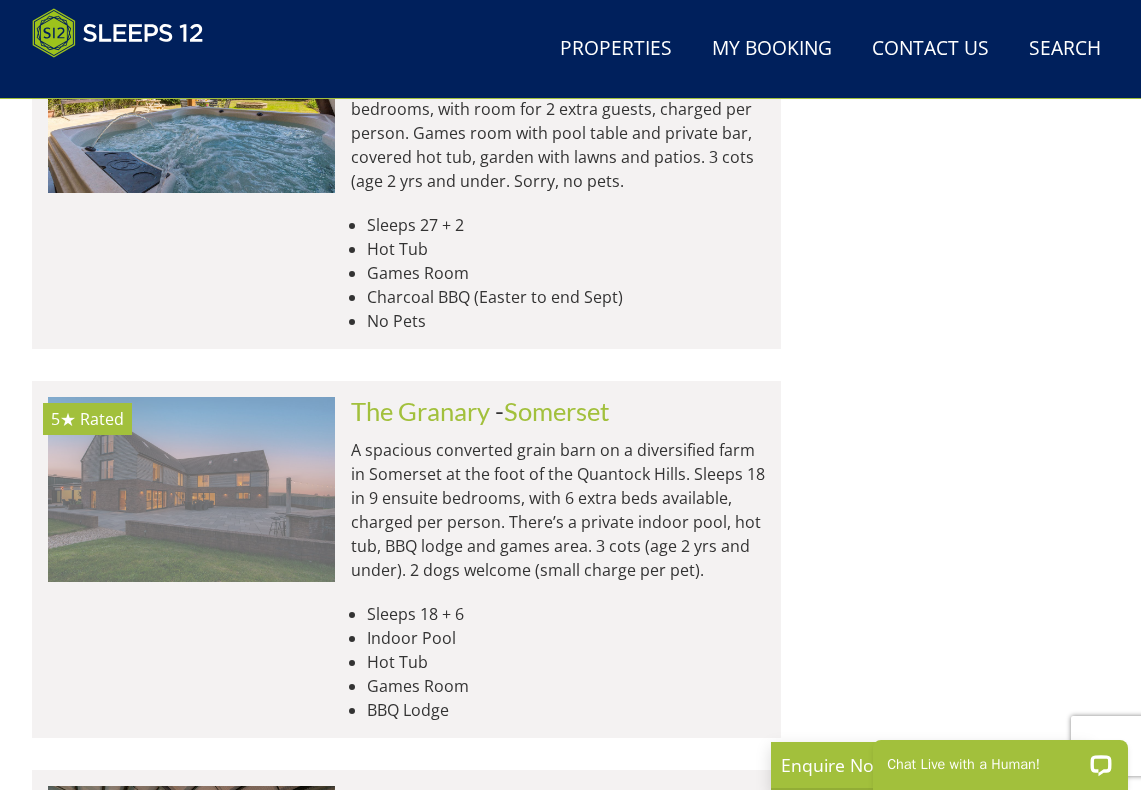 click at bounding box center (191, 489) 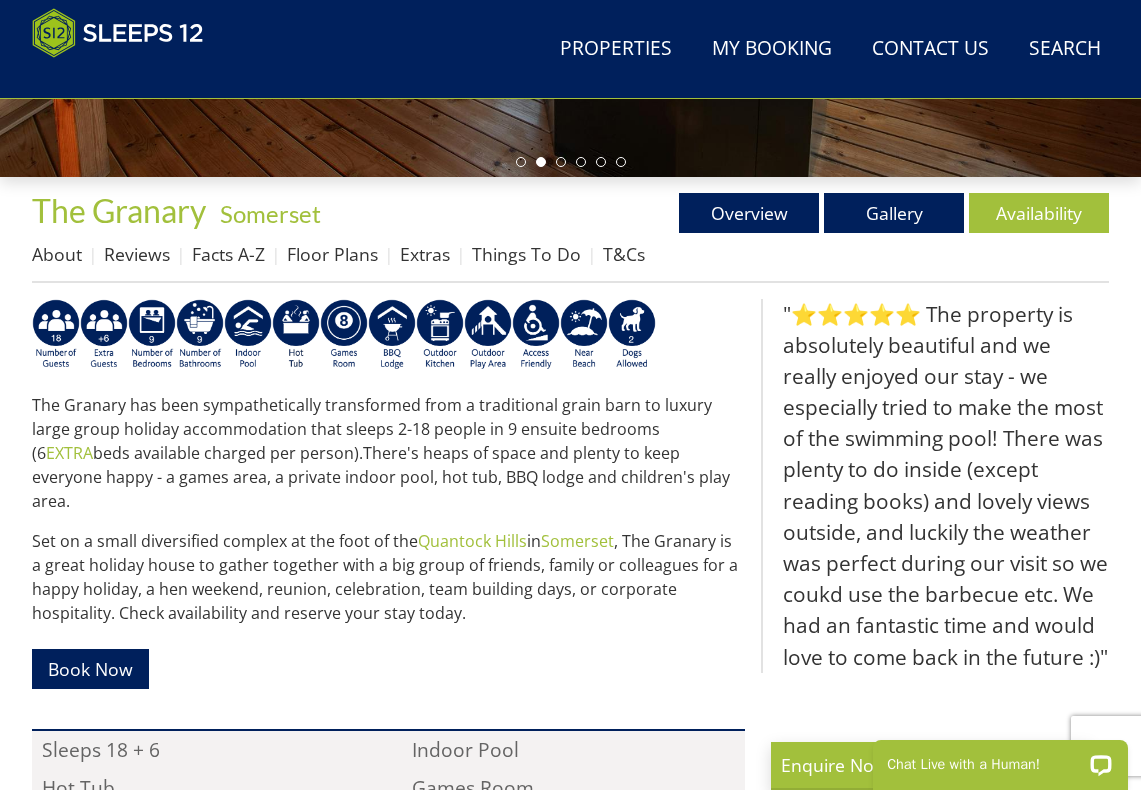 scroll, scrollTop: 602, scrollLeft: 0, axis: vertical 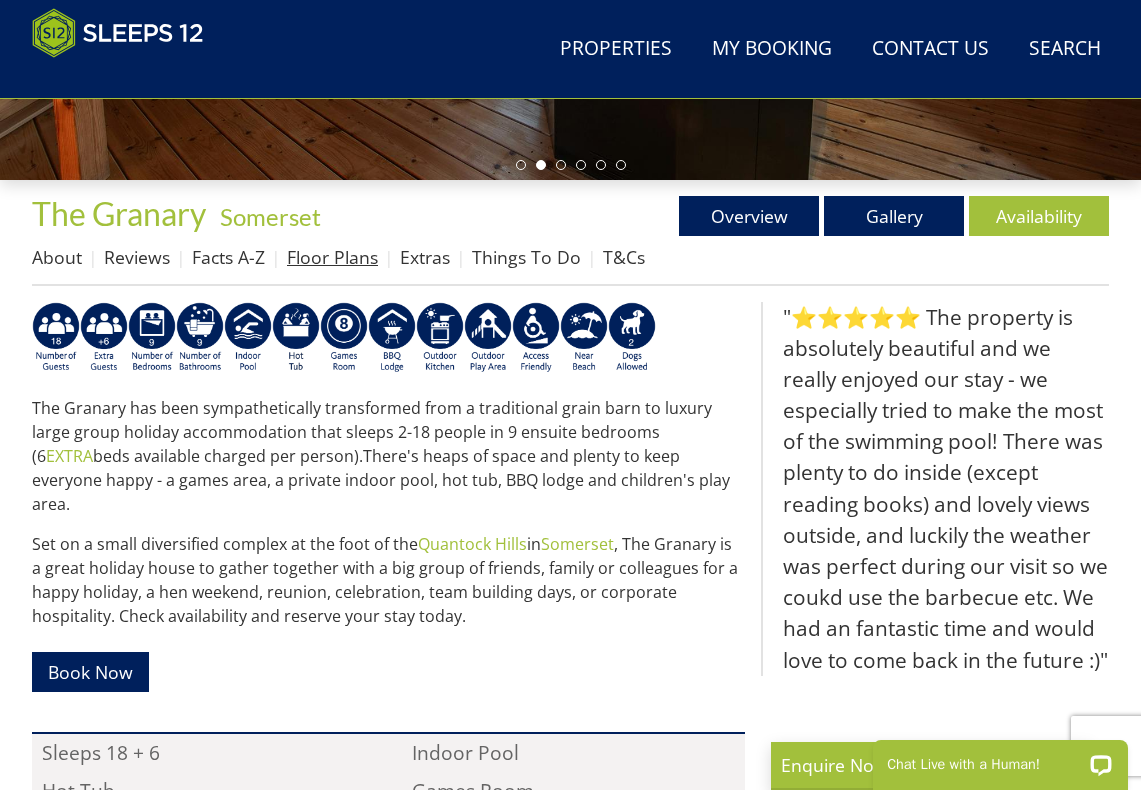 click on "Floor Plans" at bounding box center [332, 257] 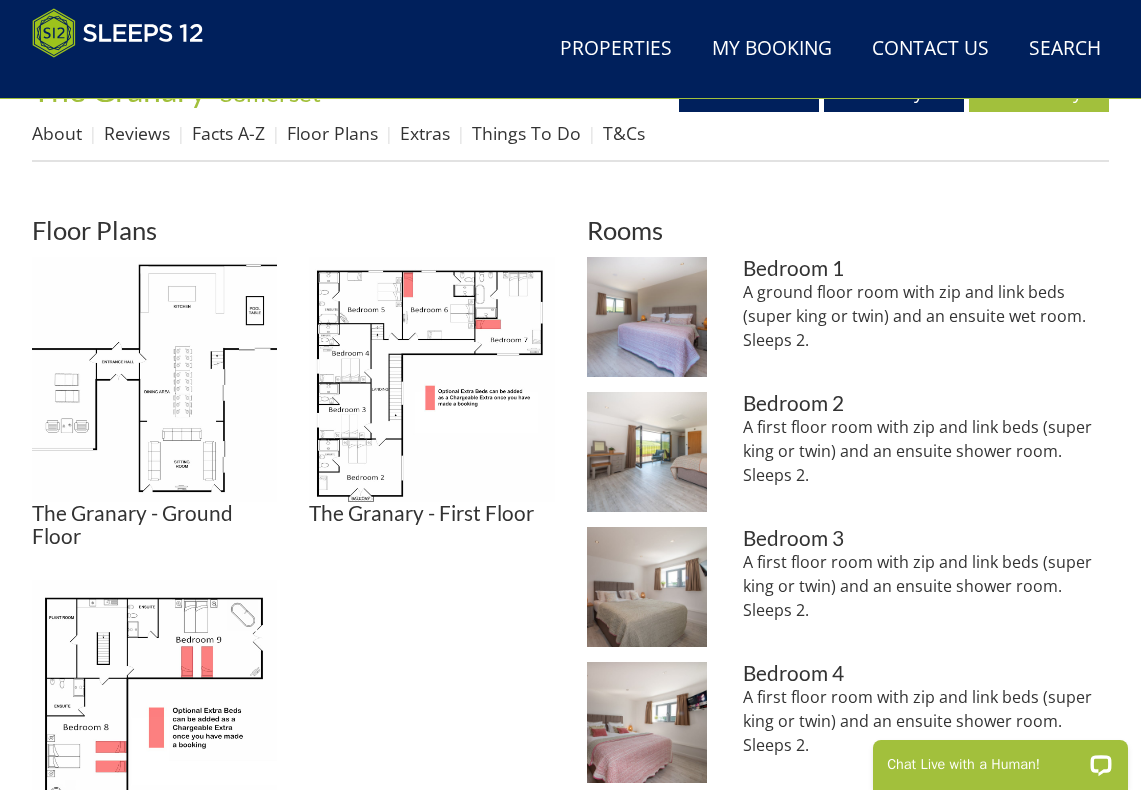 scroll, scrollTop: 730, scrollLeft: 0, axis: vertical 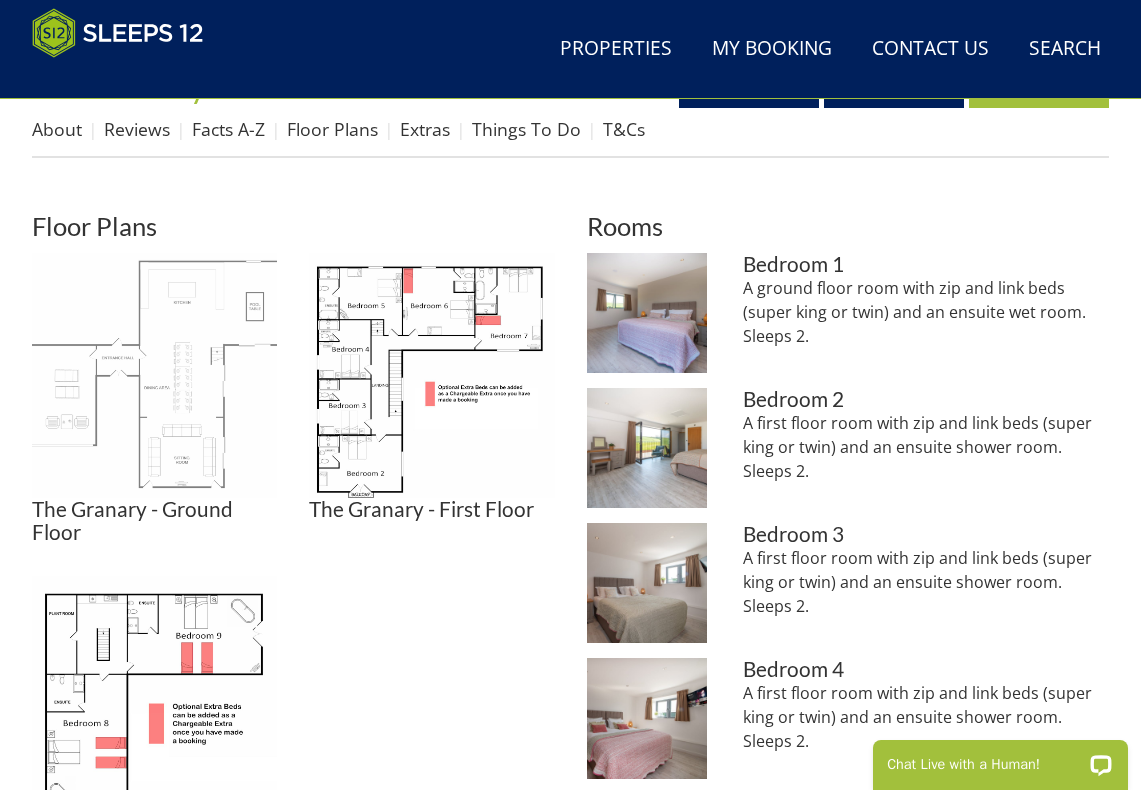 click at bounding box center (154, 375) 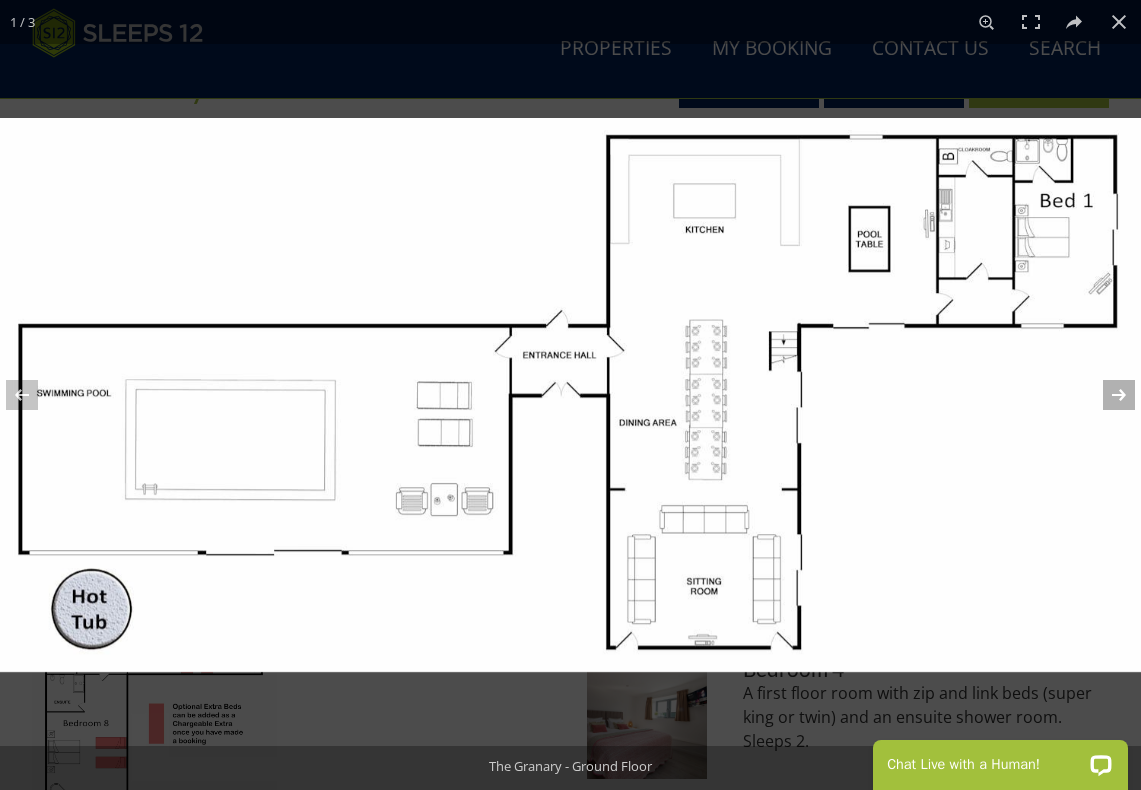 click at bounding box center [1106, 395] 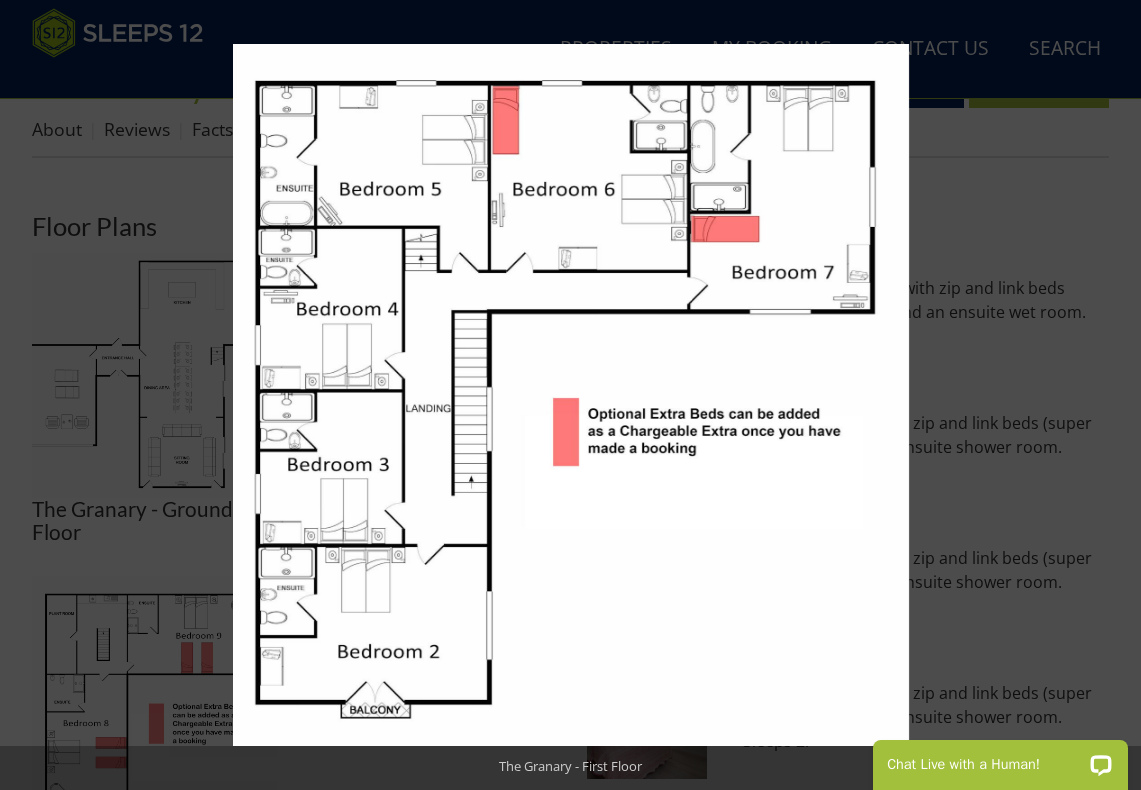 click at bounding box center [35, 395] 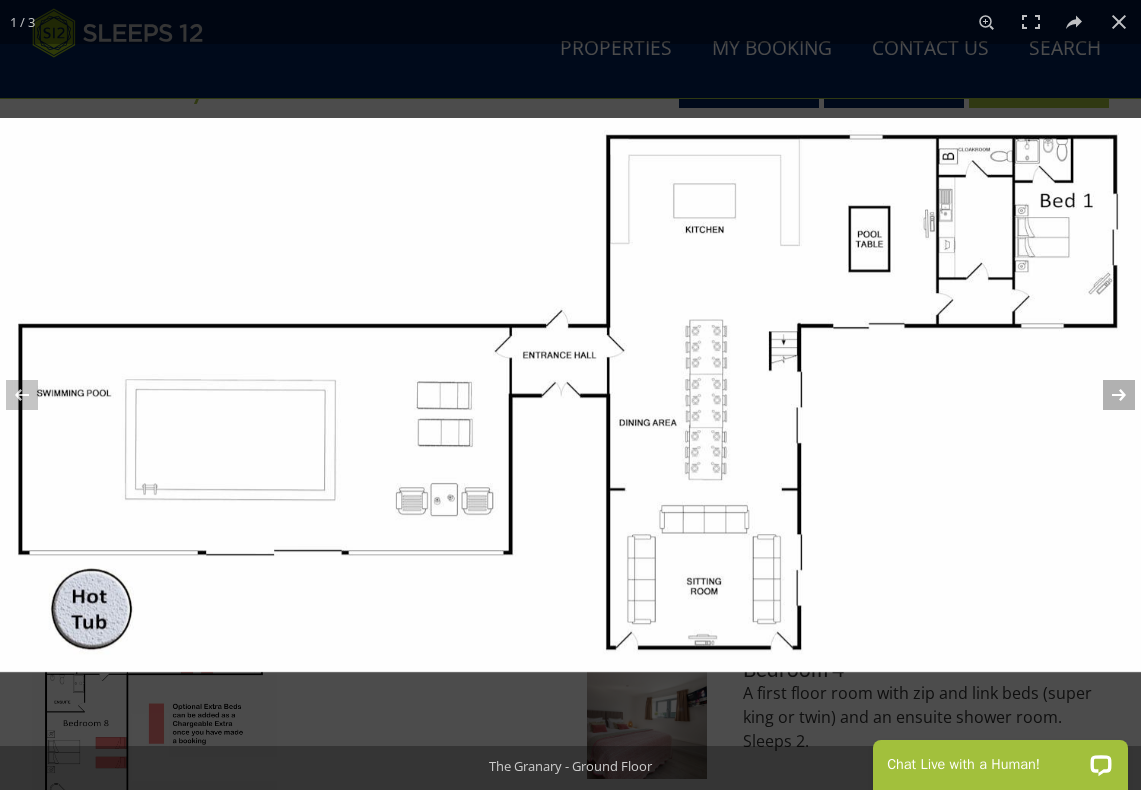 click at bounding box center [1106, 395] 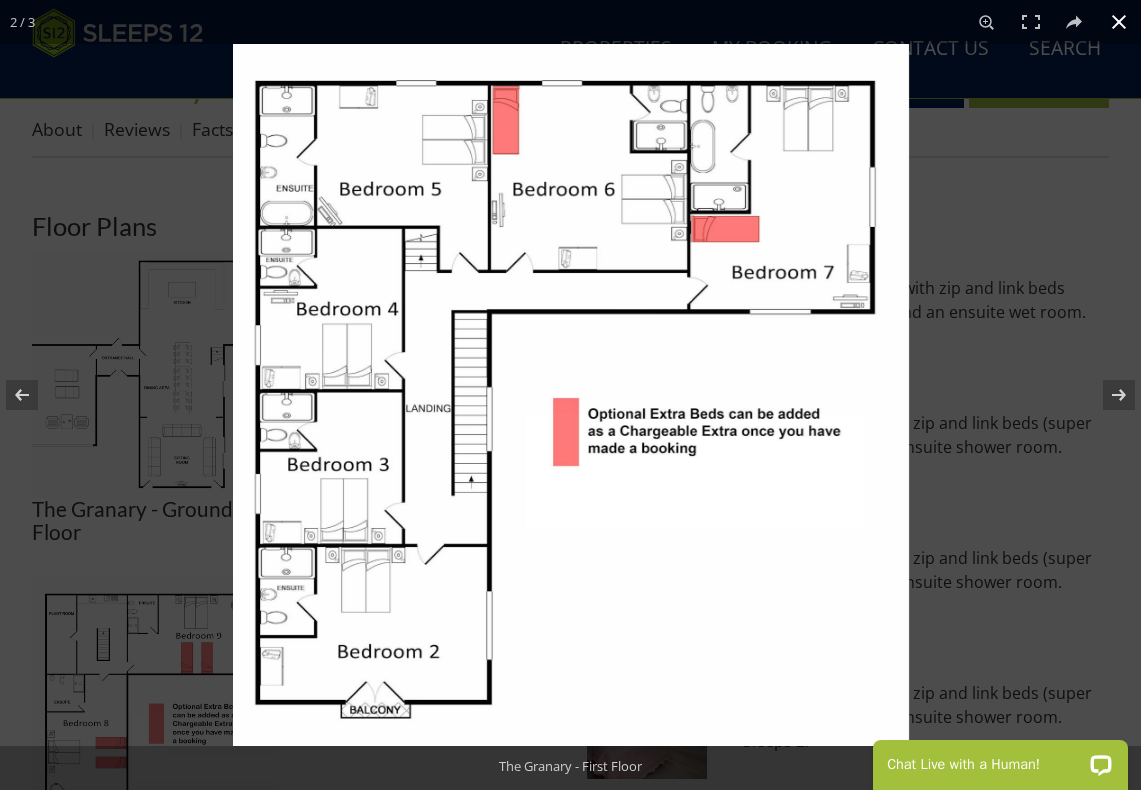 click at bounding box center [803, 439] 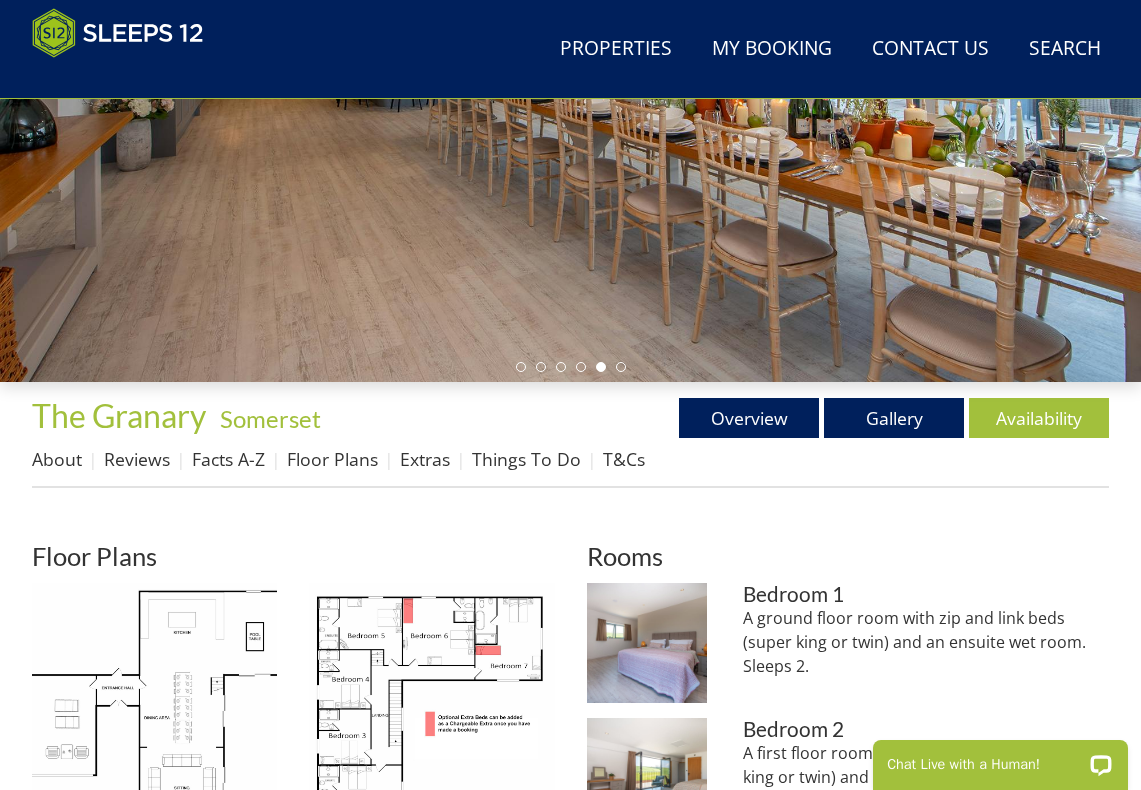scroll, scrollTop: 401, scrollLeft: 0, axis: vertical 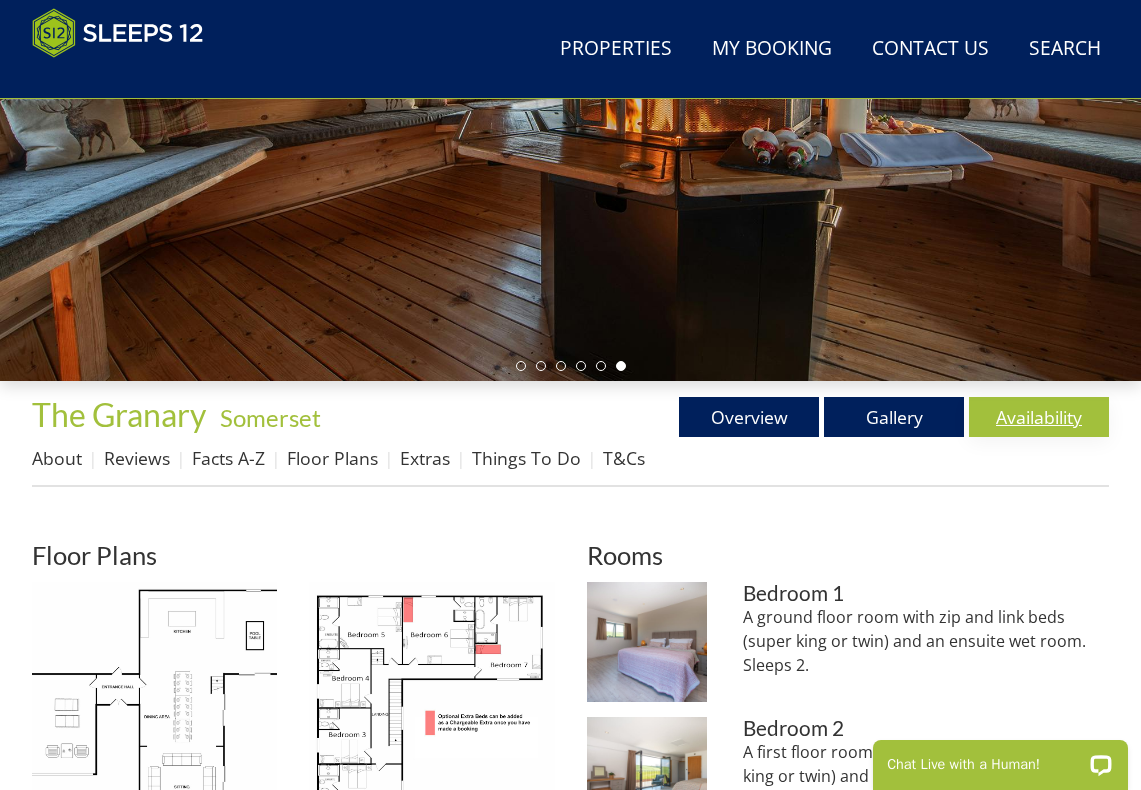 click on "Availability" at bounding box center [1039, 417] 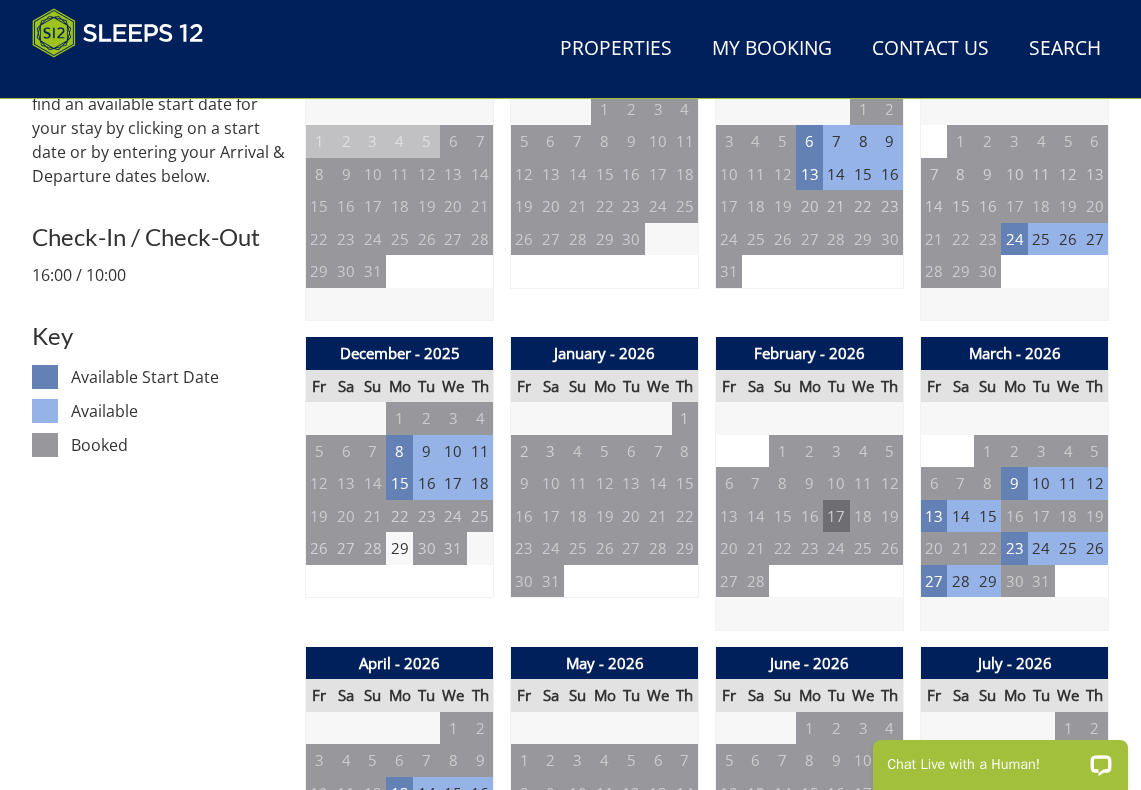 scroll, scrollTop: 881, scrollLeft: 0, axis: vertical 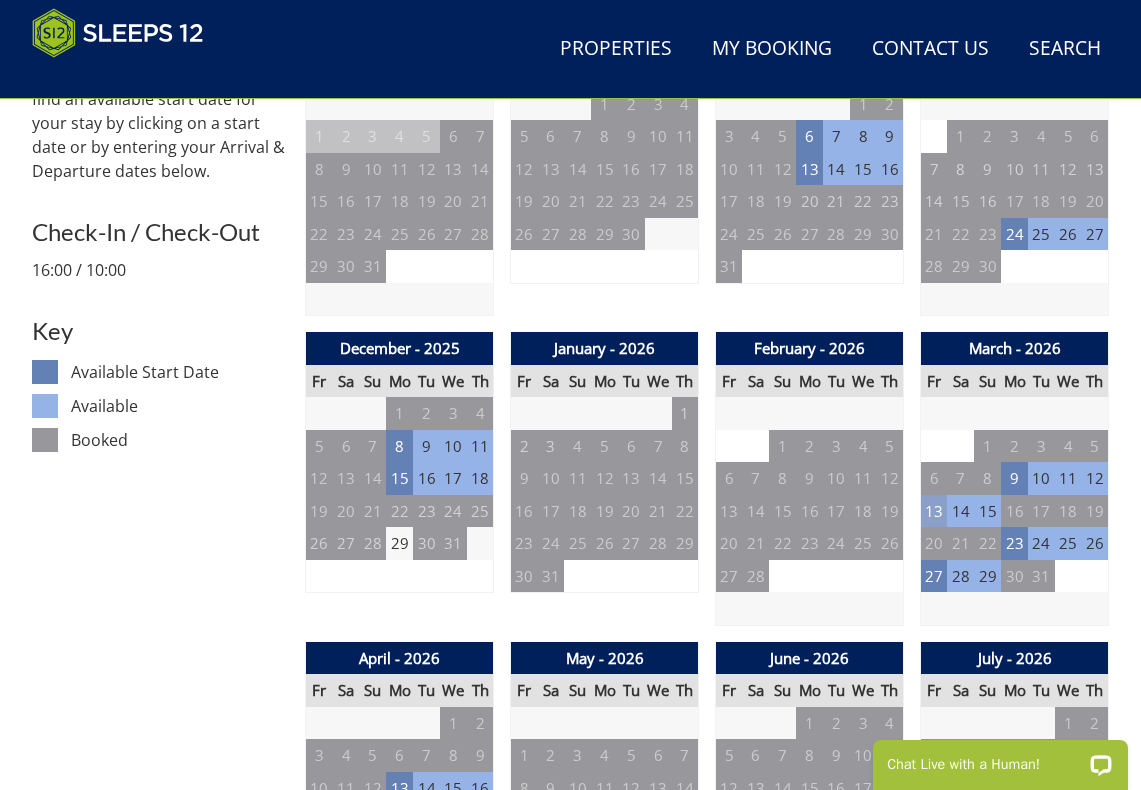 click on "13" at bounding box center (934, 511) 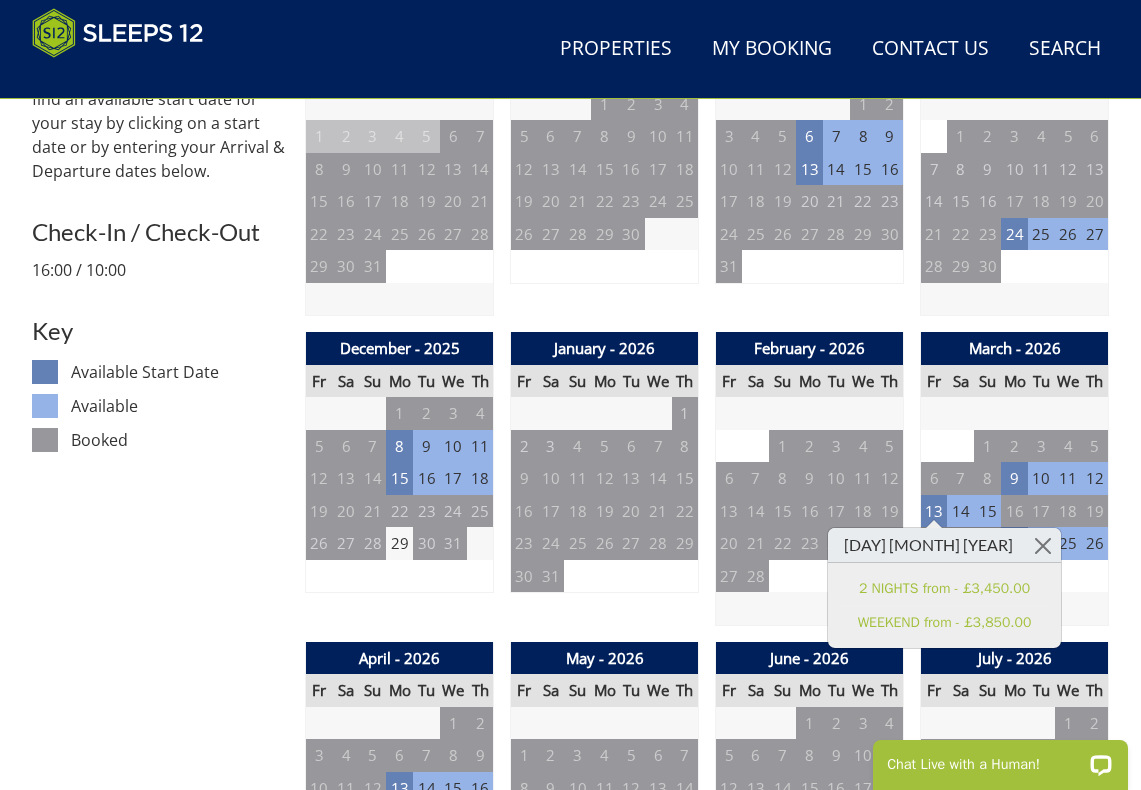 click on "15" at bounding box center (987, 511) 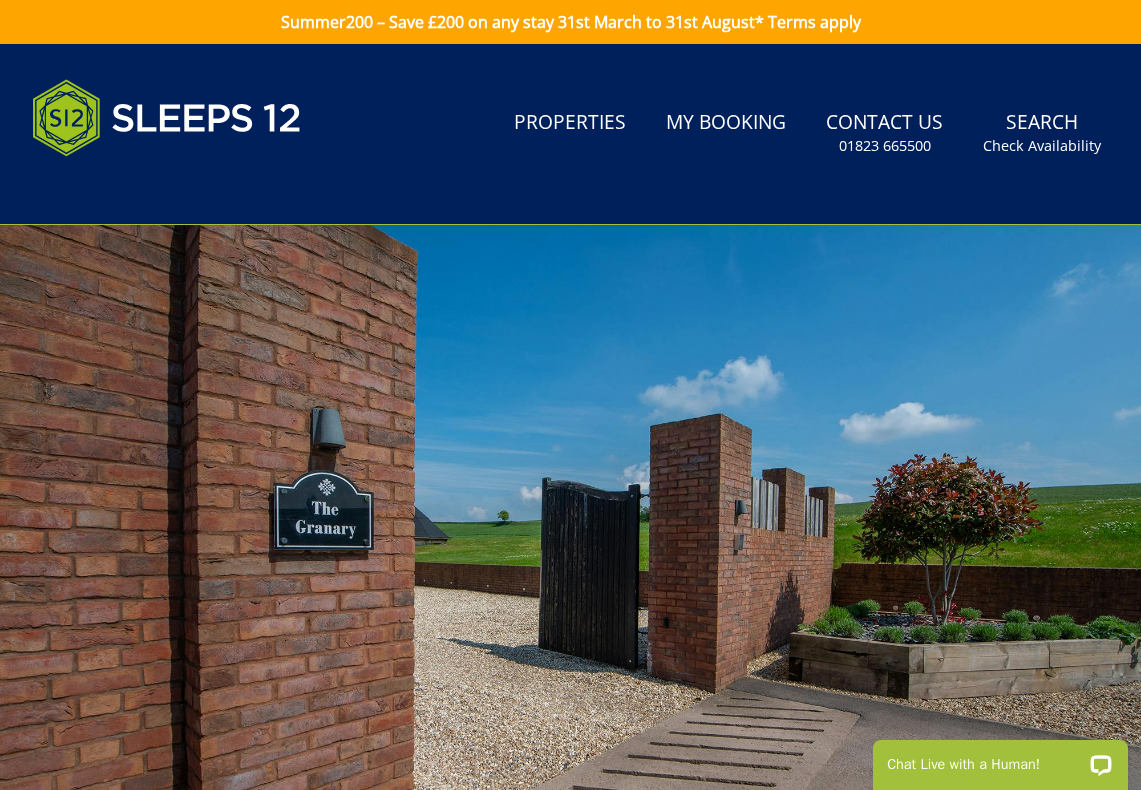 scroll, scrollTop: 0, scrollLeft: 0, axis: both 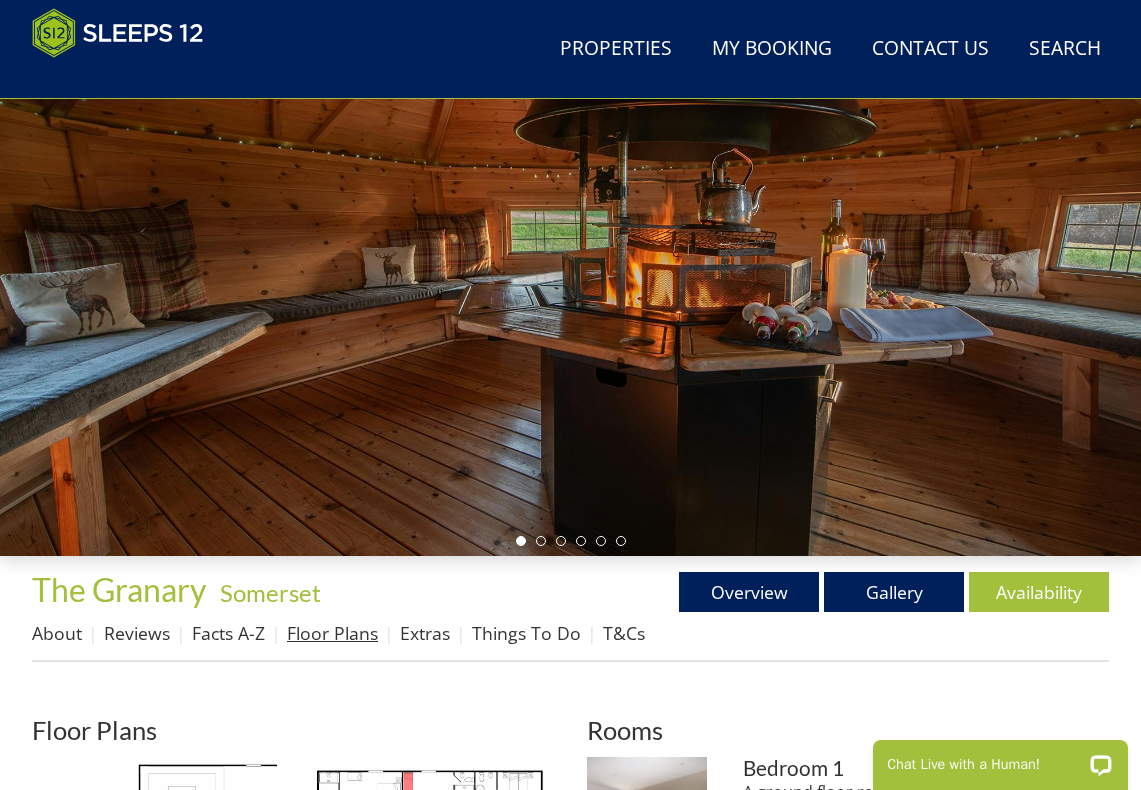 click on "Floor Plans" at bounding box center (332, 633) 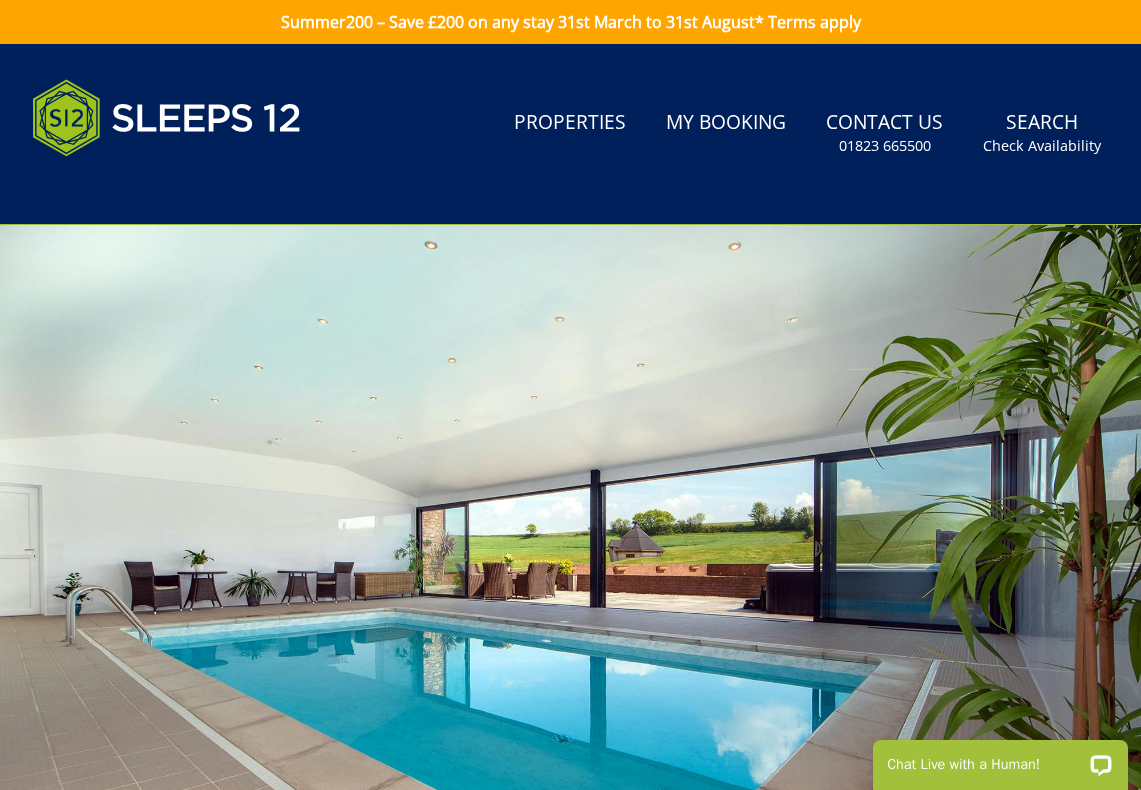 scroll, scrollTop: 0, scrollLeft: 0, axis: both 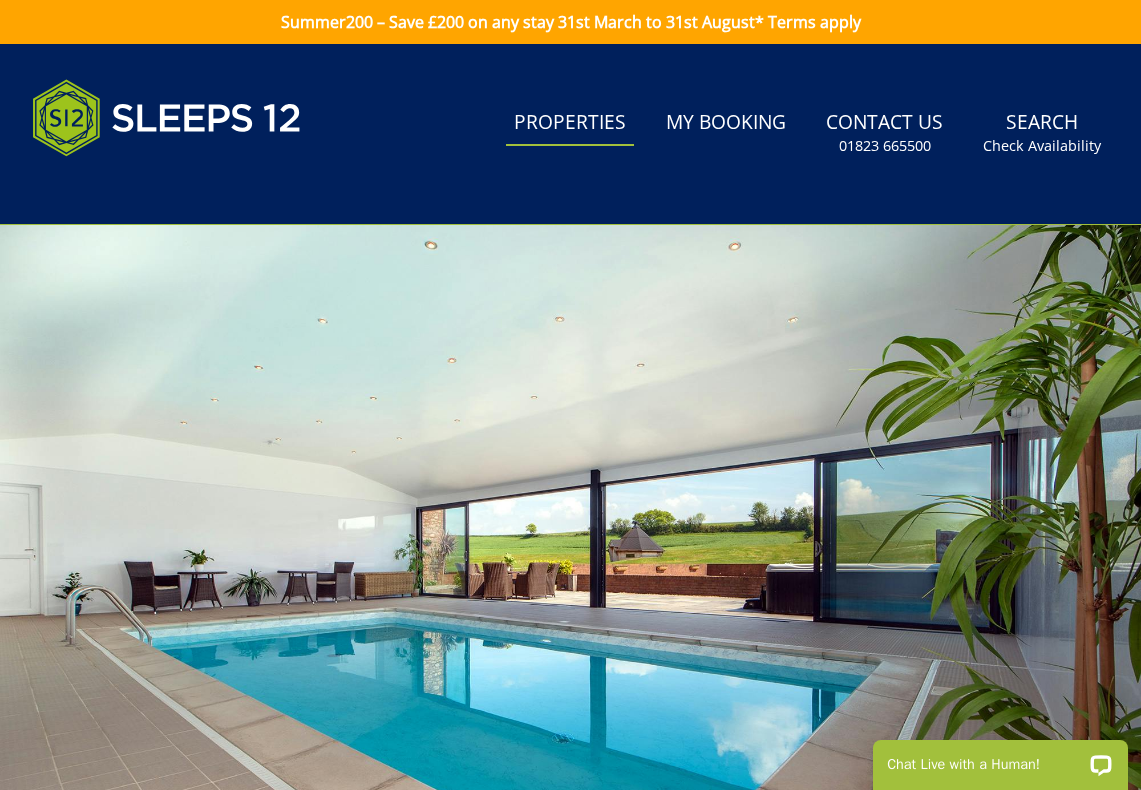 click on "Properties" at bounding box center [570, 123] 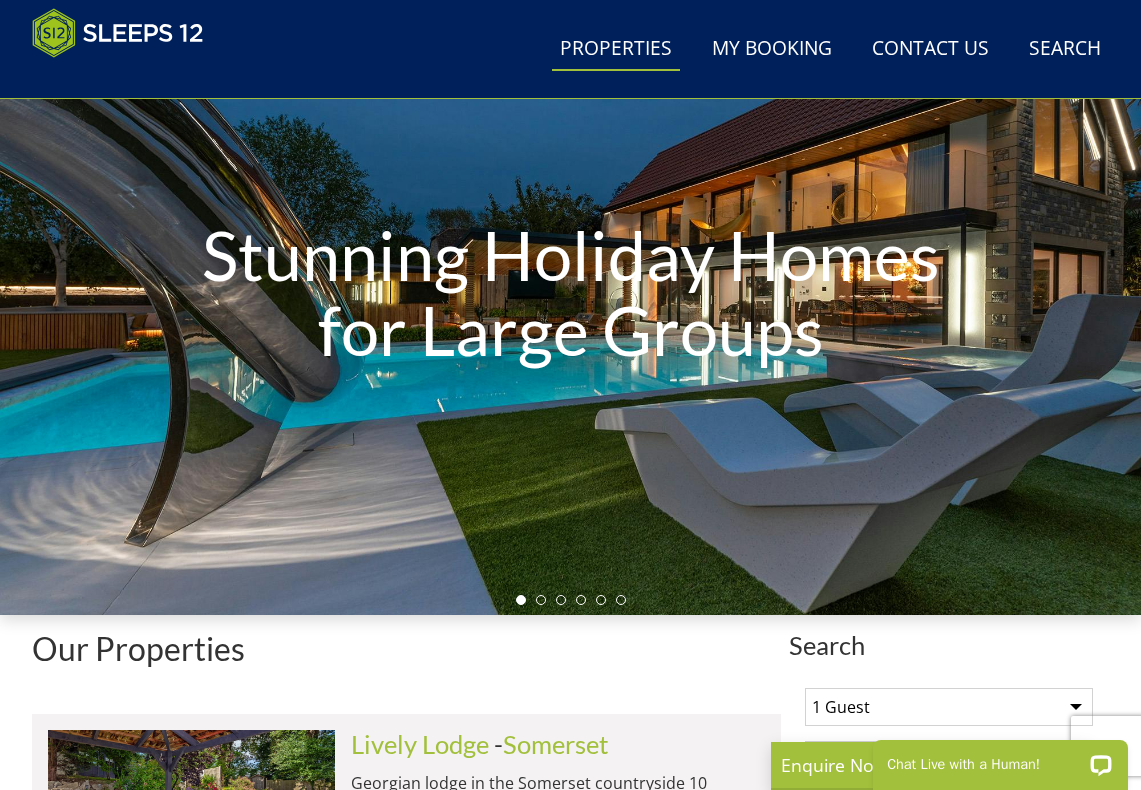 scroll, scrollTop: 0, scrollLeft: 0, axis: both 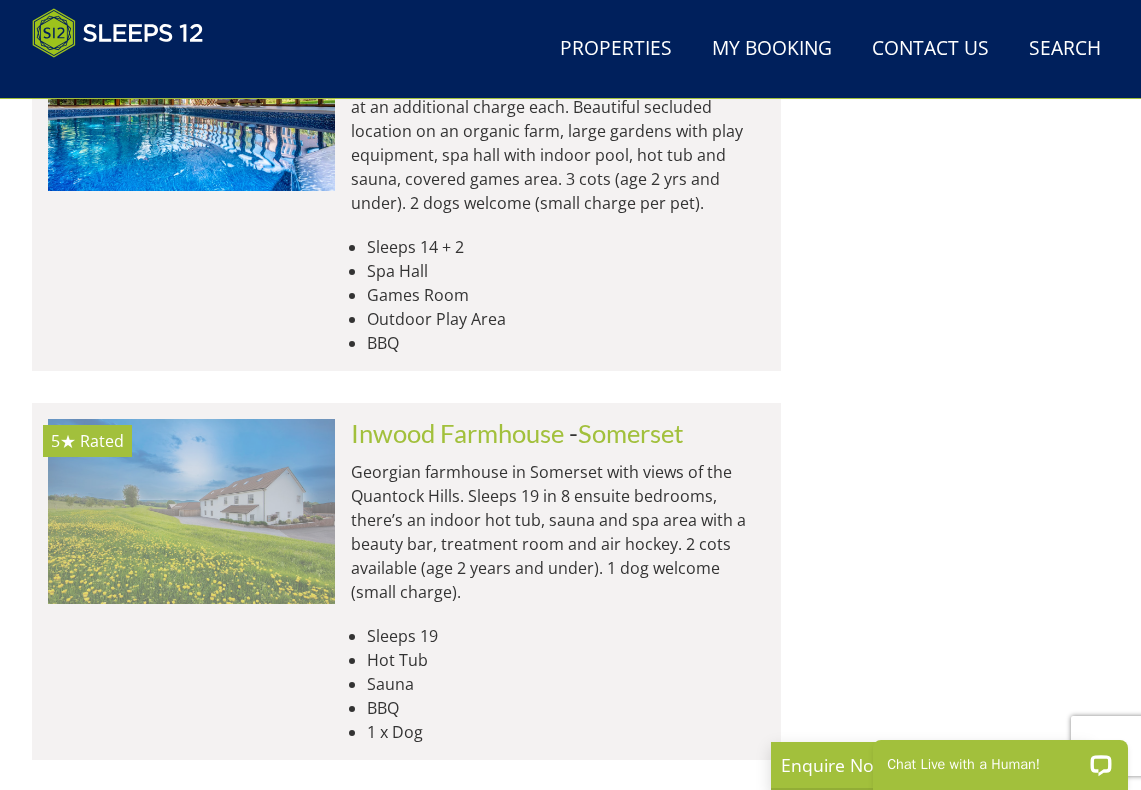 click at bounding box center [191, 511] 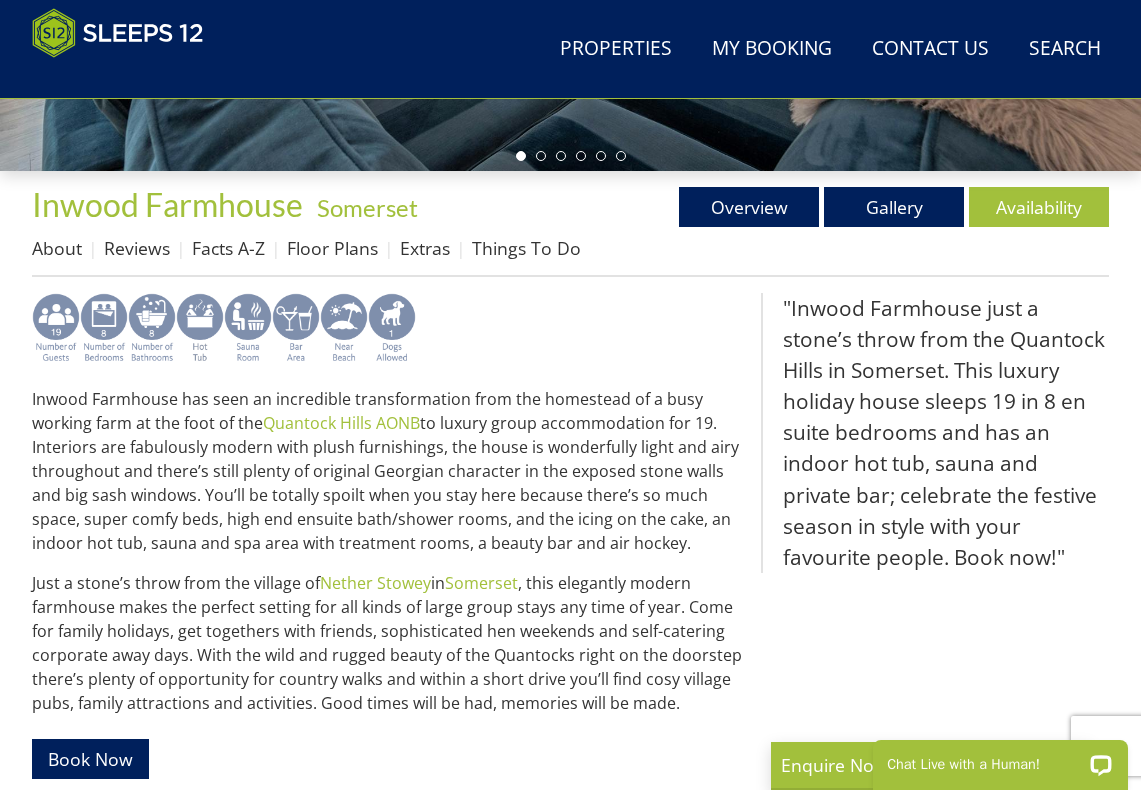 scroll, scrollTop: 630, scrollLeft: 0, axis: vertical 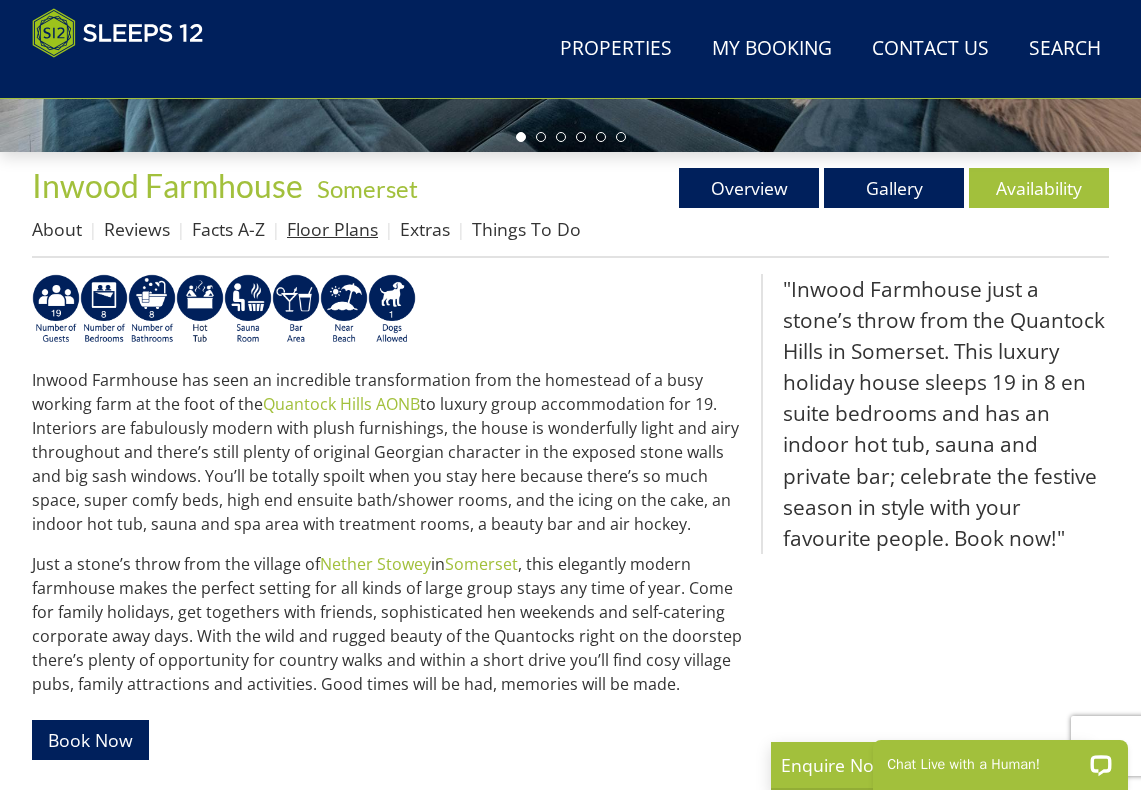 click on "Floor Plans" at bounding box center (332, 229) 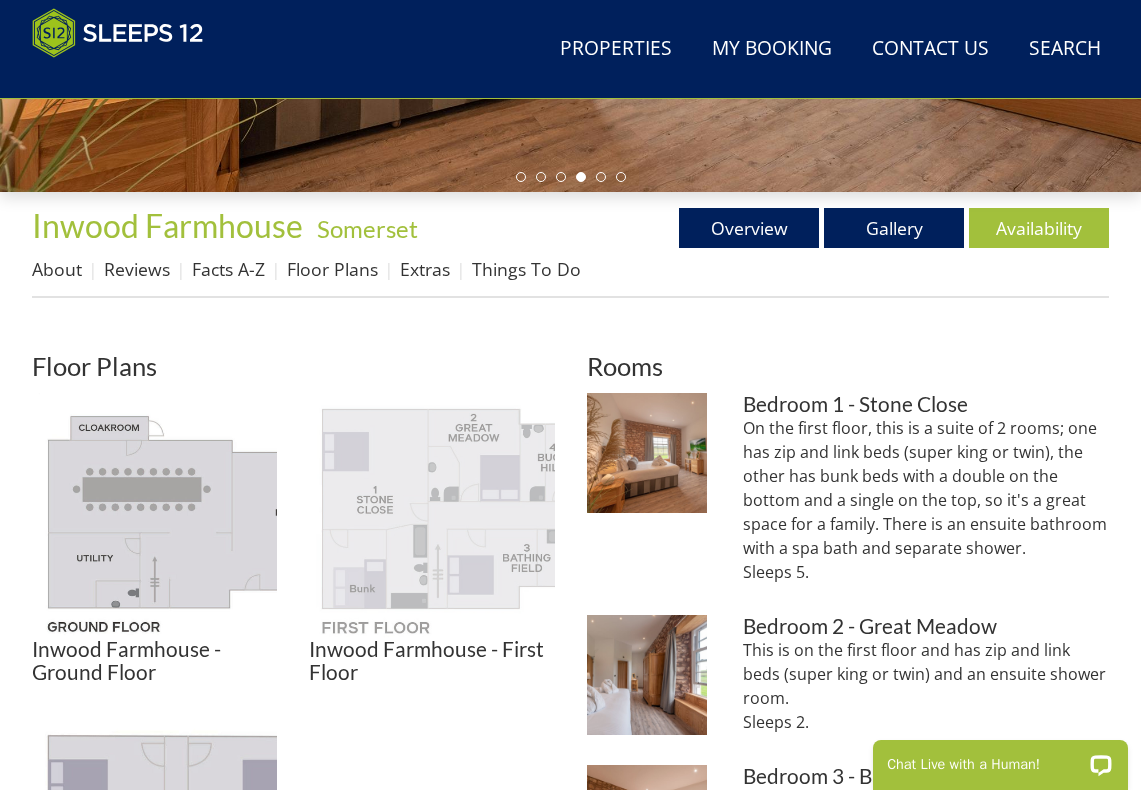 scroll, scrollTop: 587, scrollLeft: 0, axis: vertical 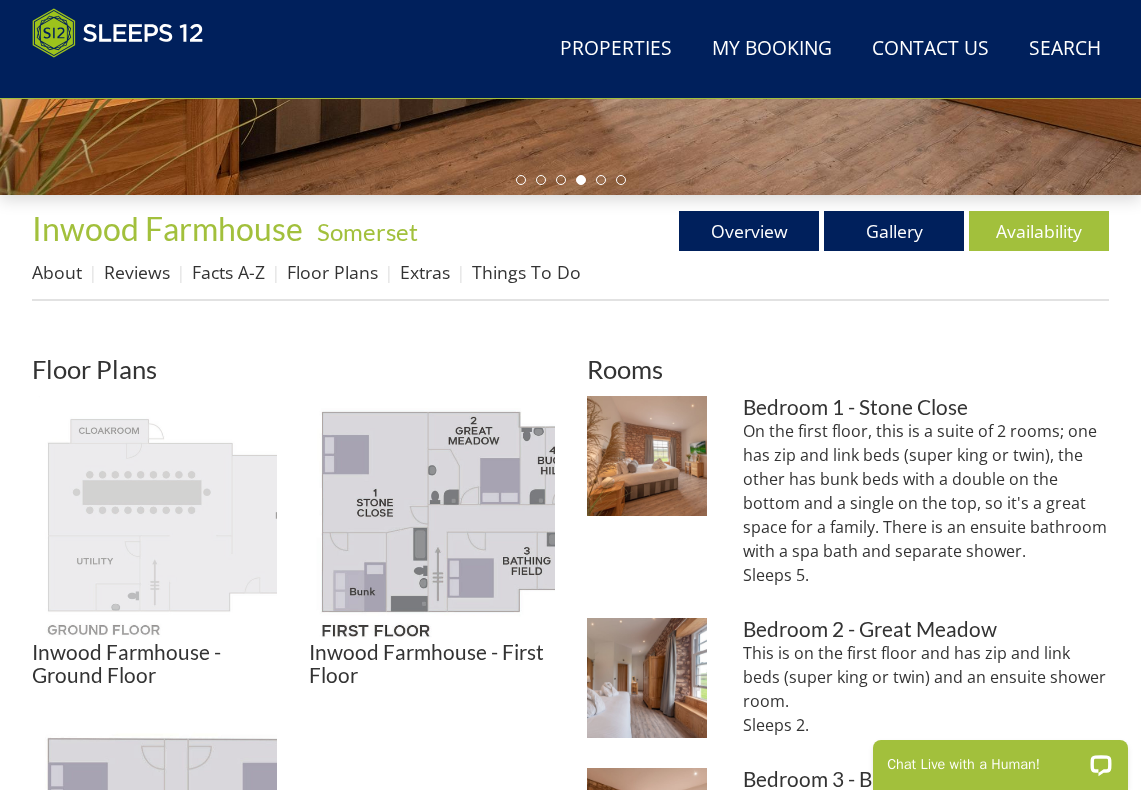 click at bounding box center (154, 518) 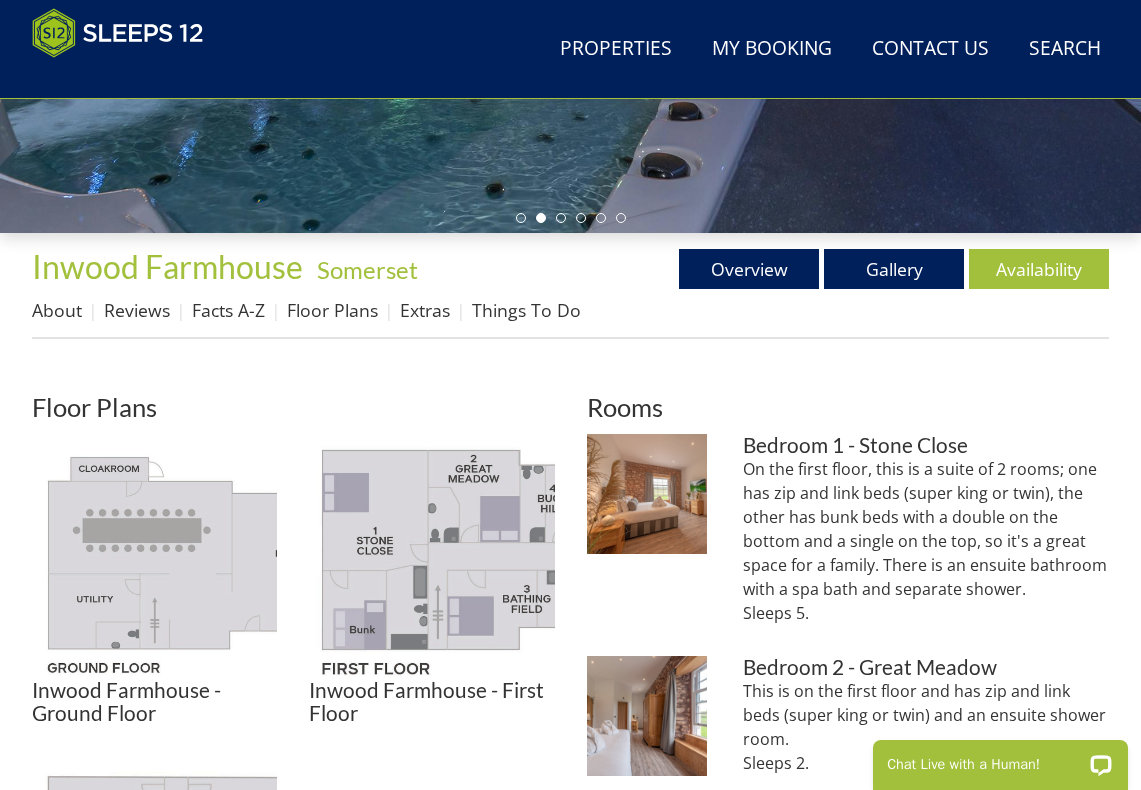 scroll, scrollTop: 551, scrollLeft: 0, axis: vertical 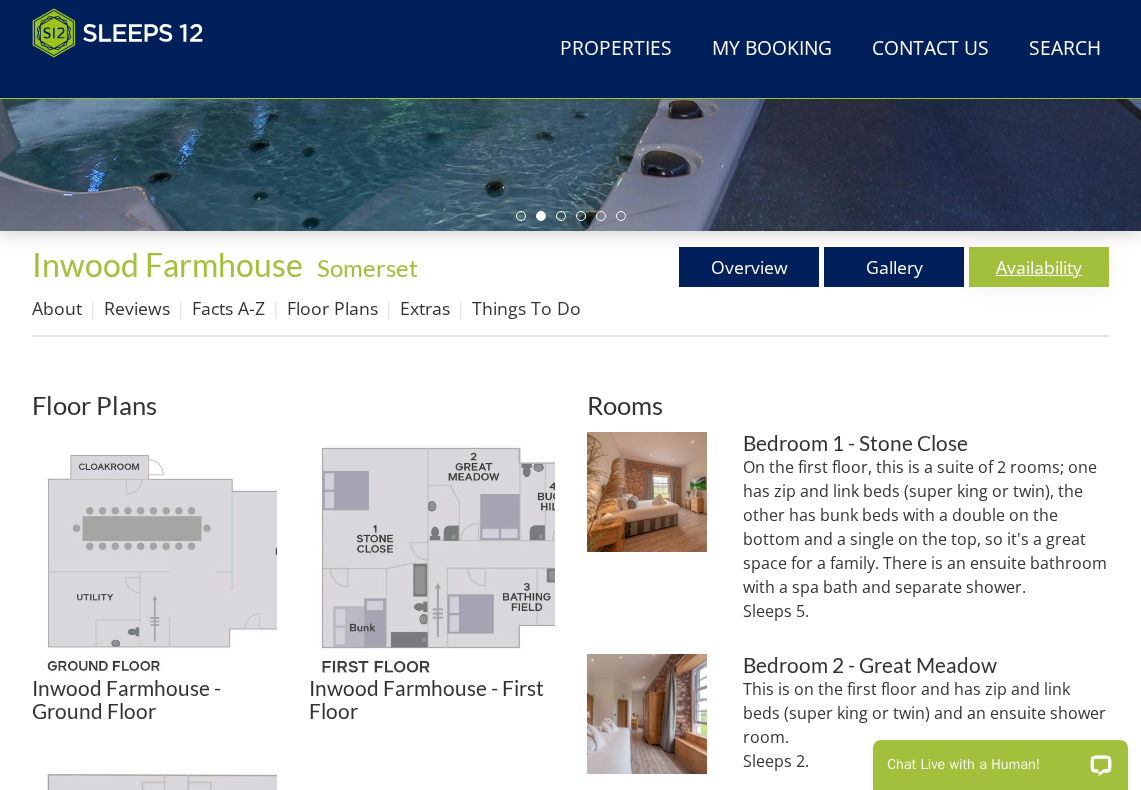 click on "Availability" at bounding box center [1039, 267] 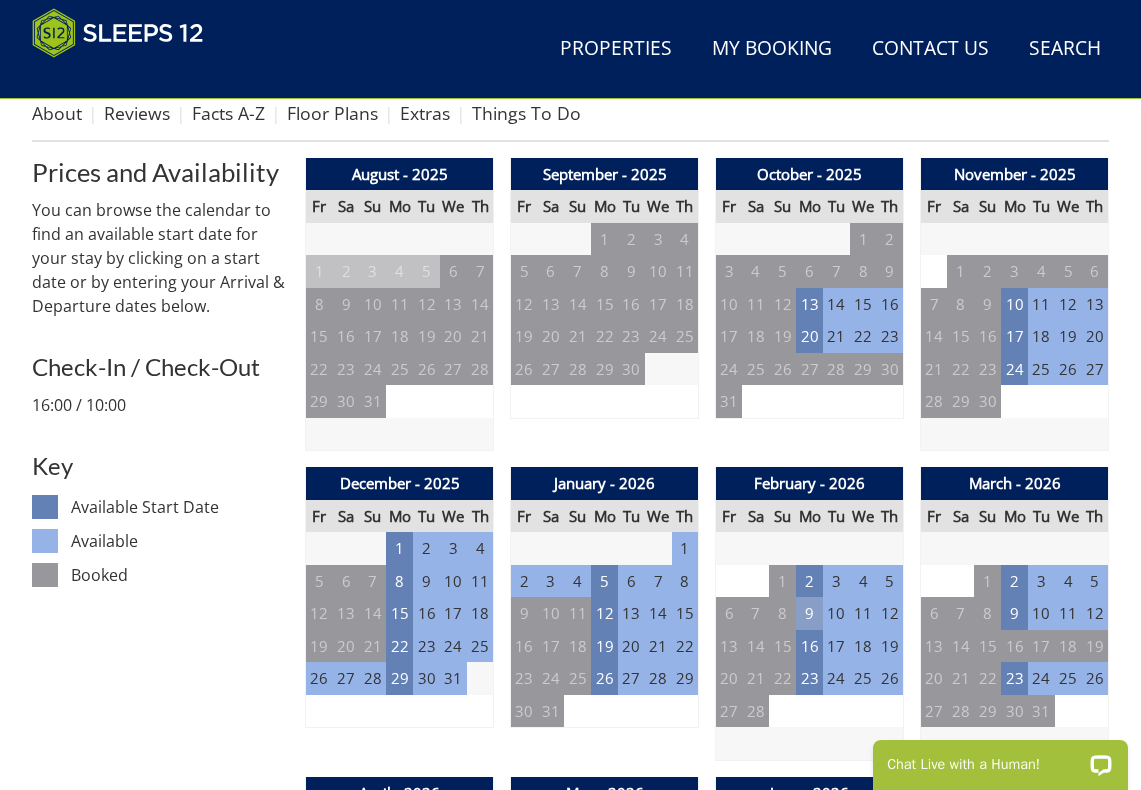 scroll, scrollTop: 755, scrollLeft: 0, axis: vertical 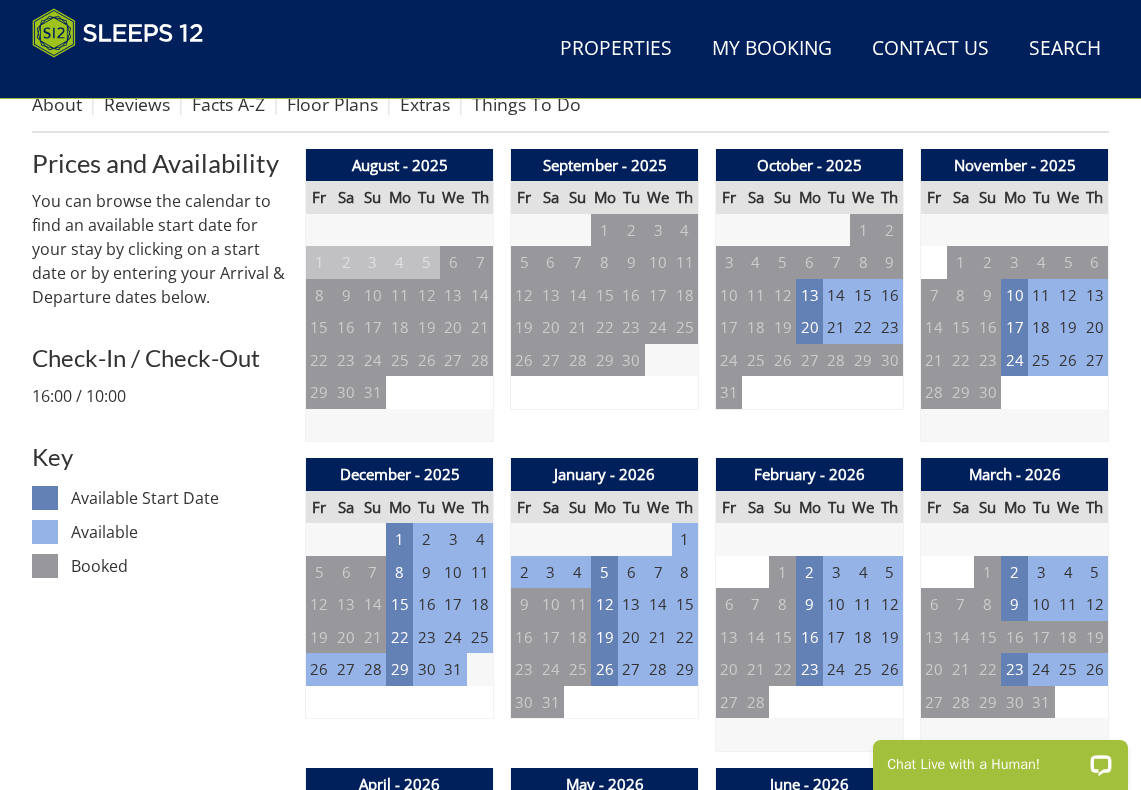 click on "1" at bounding box center [685, 539] 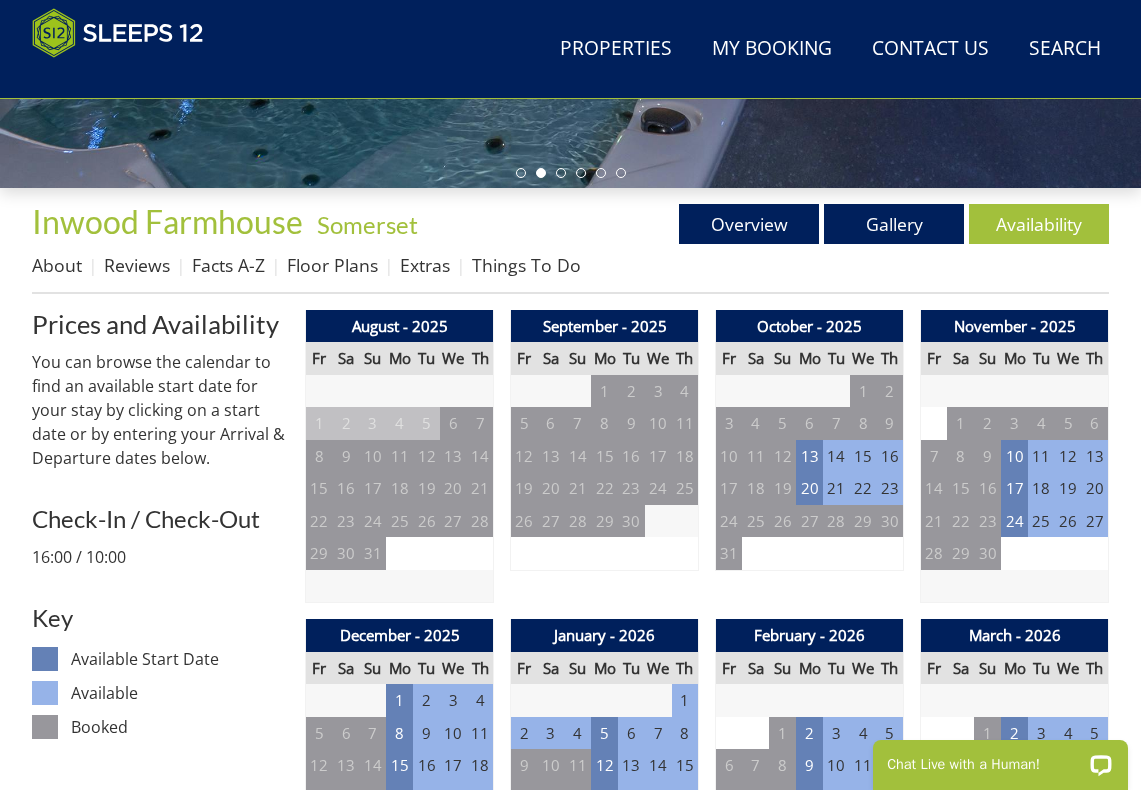 scroll, scrollTop: 596, scrollLeft: 0, axis: vertical 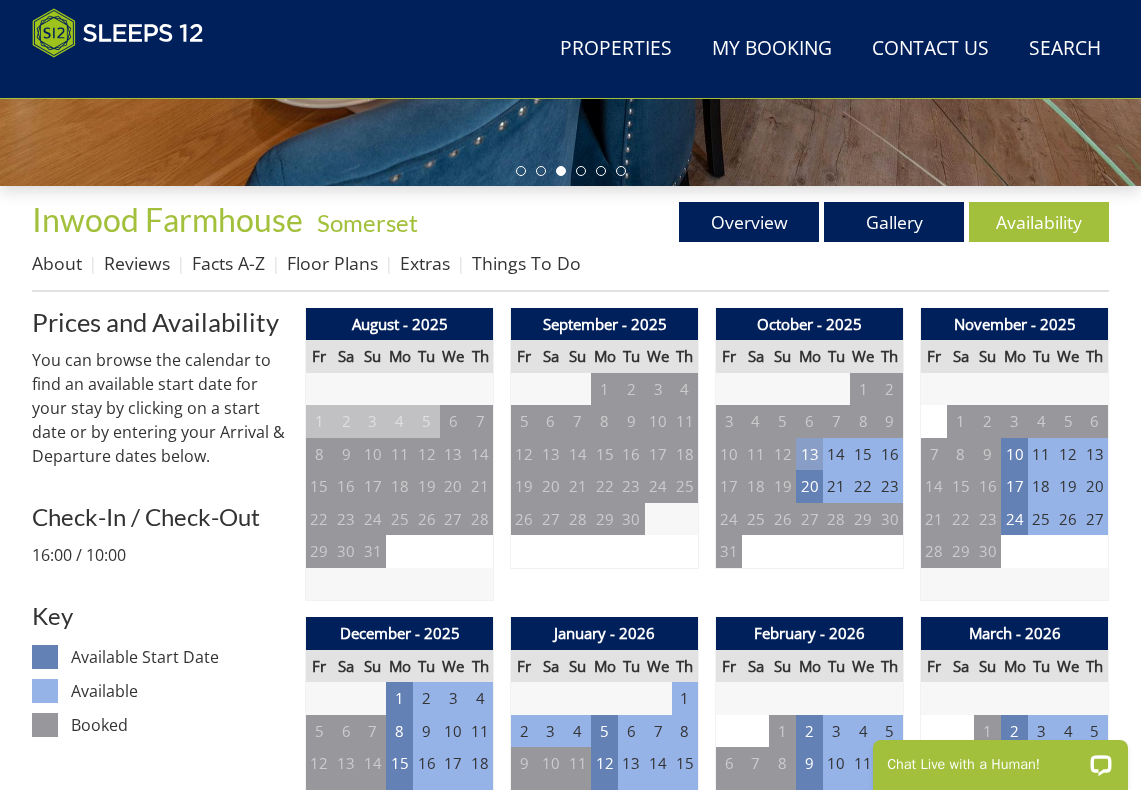 click on "13" at bounding box center [809, 454] 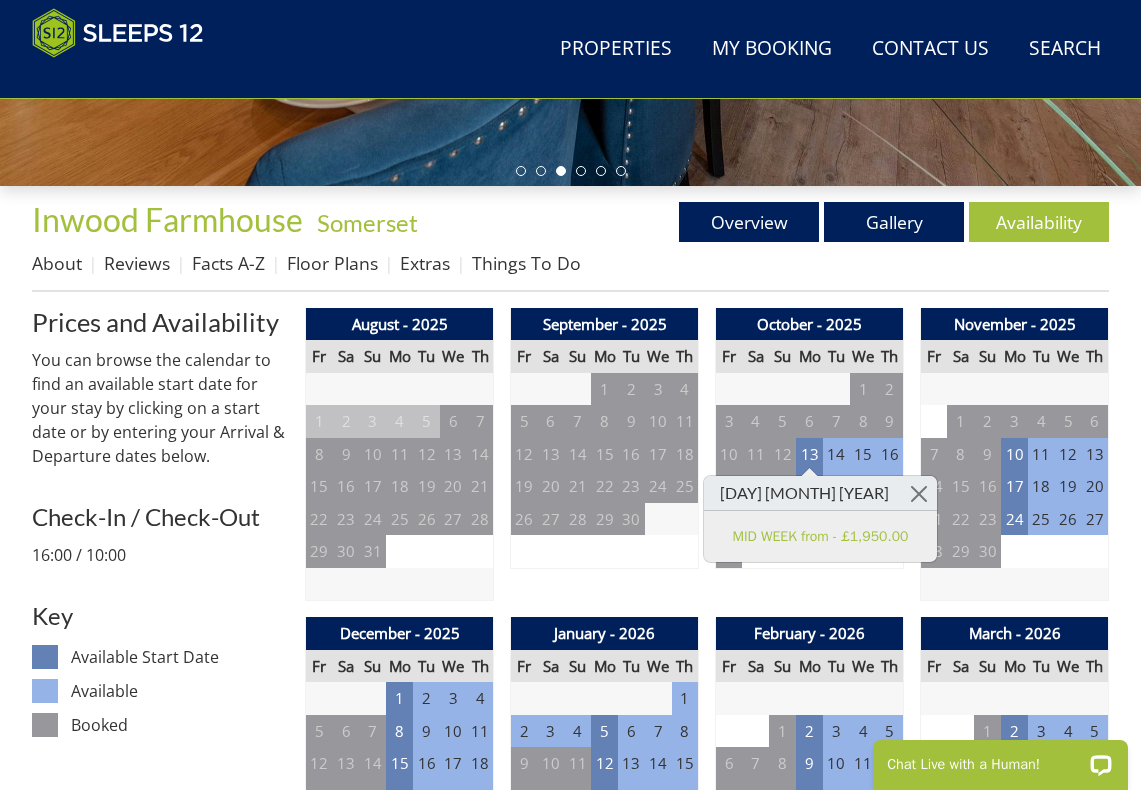 click on "16" at bounding box center (890, 454) 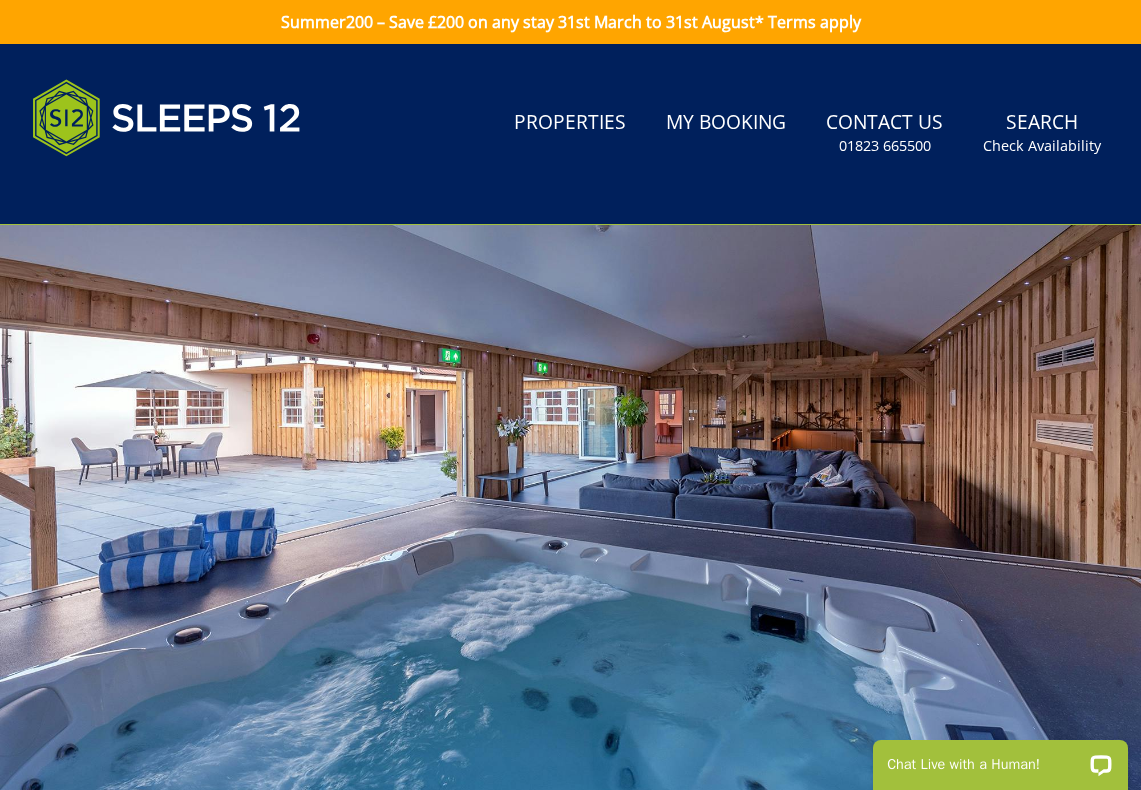 scroll, scrollTop: 0, scrollLeft: 0, axis: both 